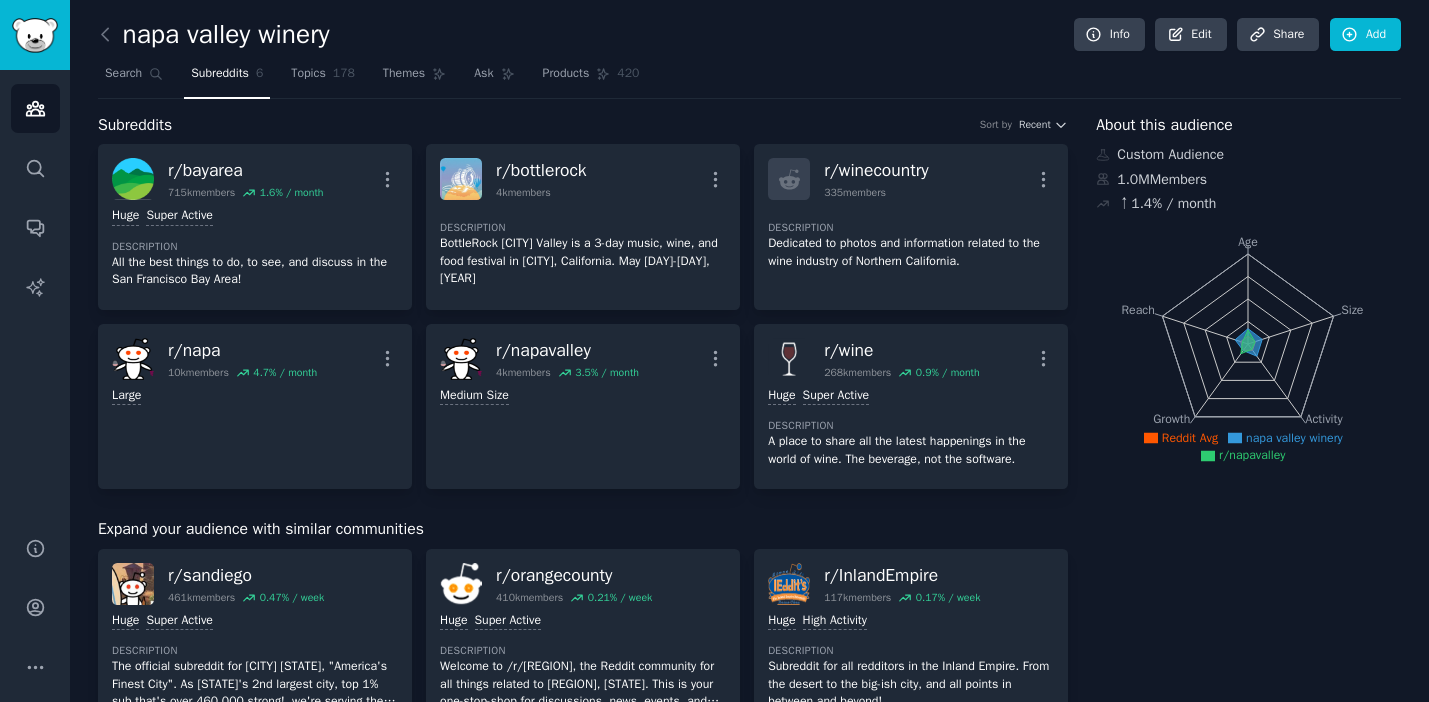 scroll, scrollTop: 0, scrollLeft: 0, axis: both 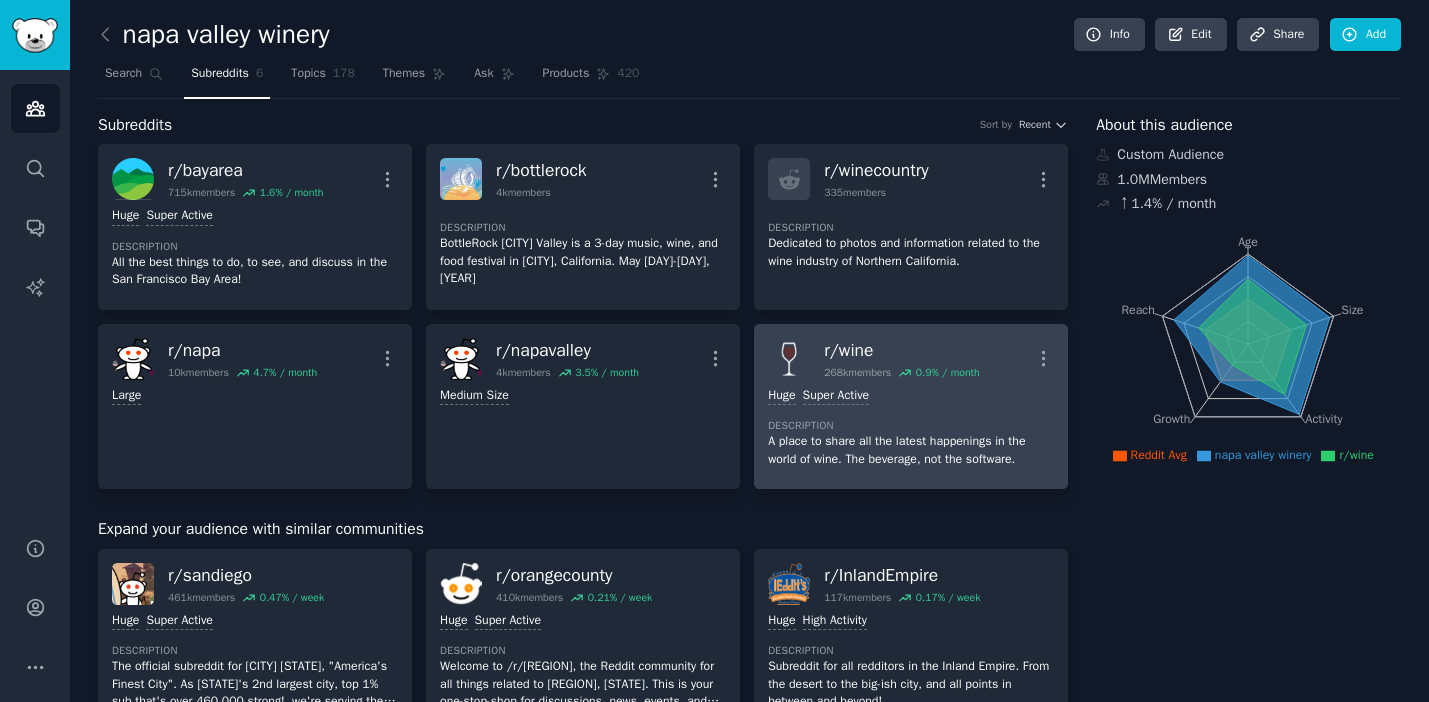 click at bounding box center (789, 359) 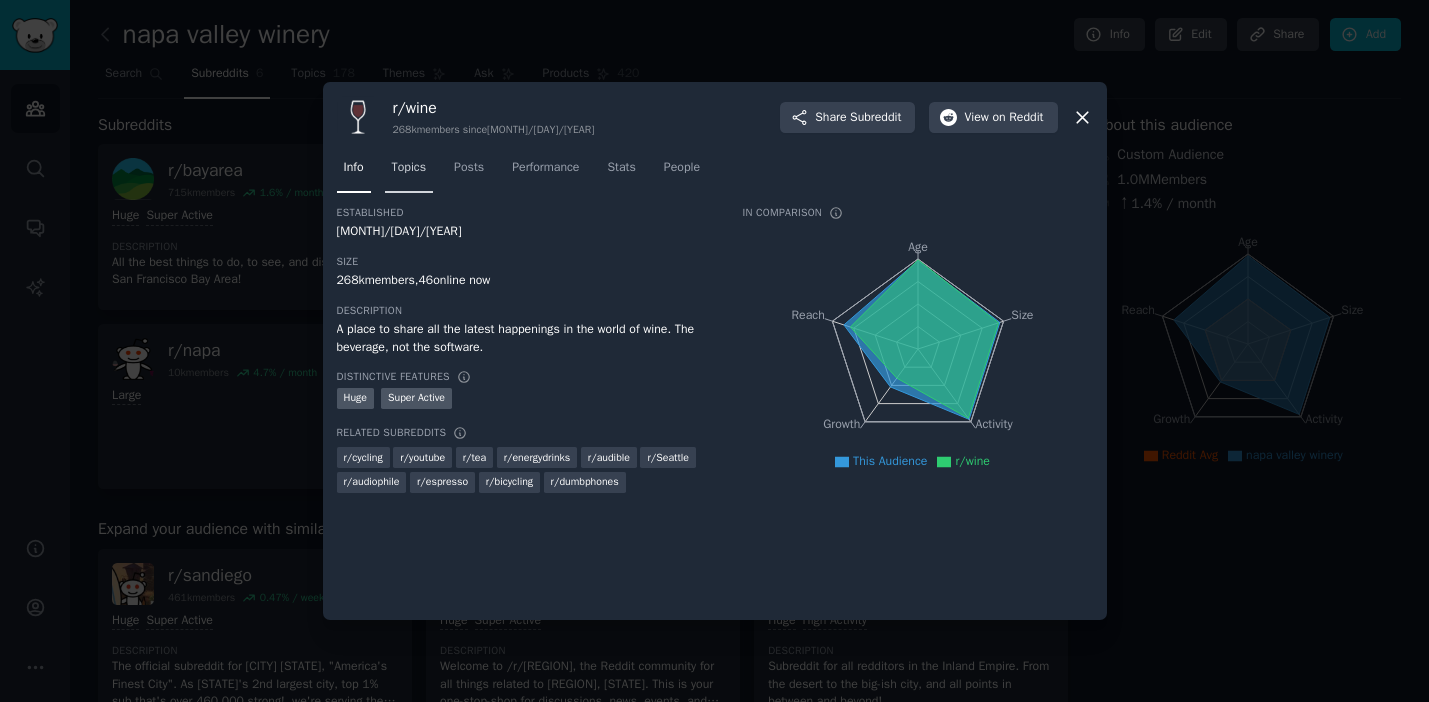 click on "Topics" at bounding box center (409, 172) 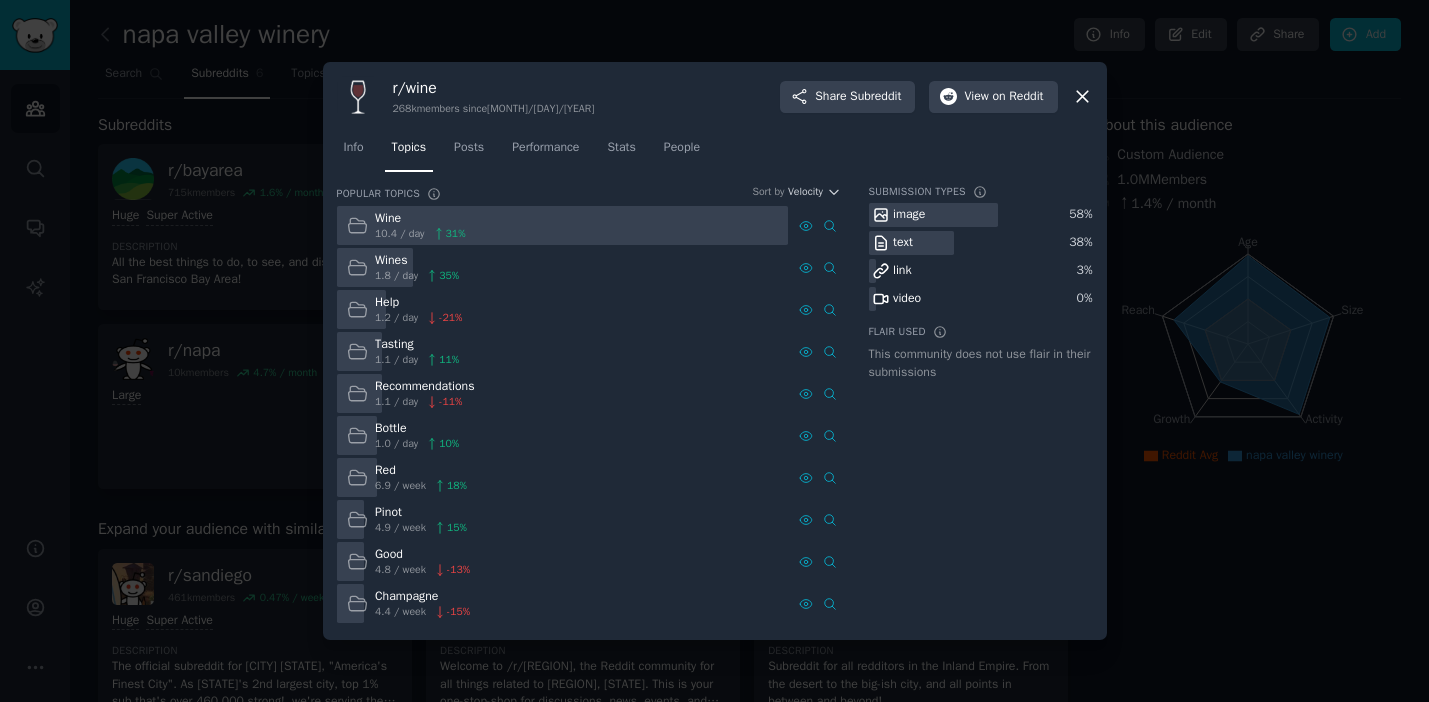 click at bounding box center [714, 351] 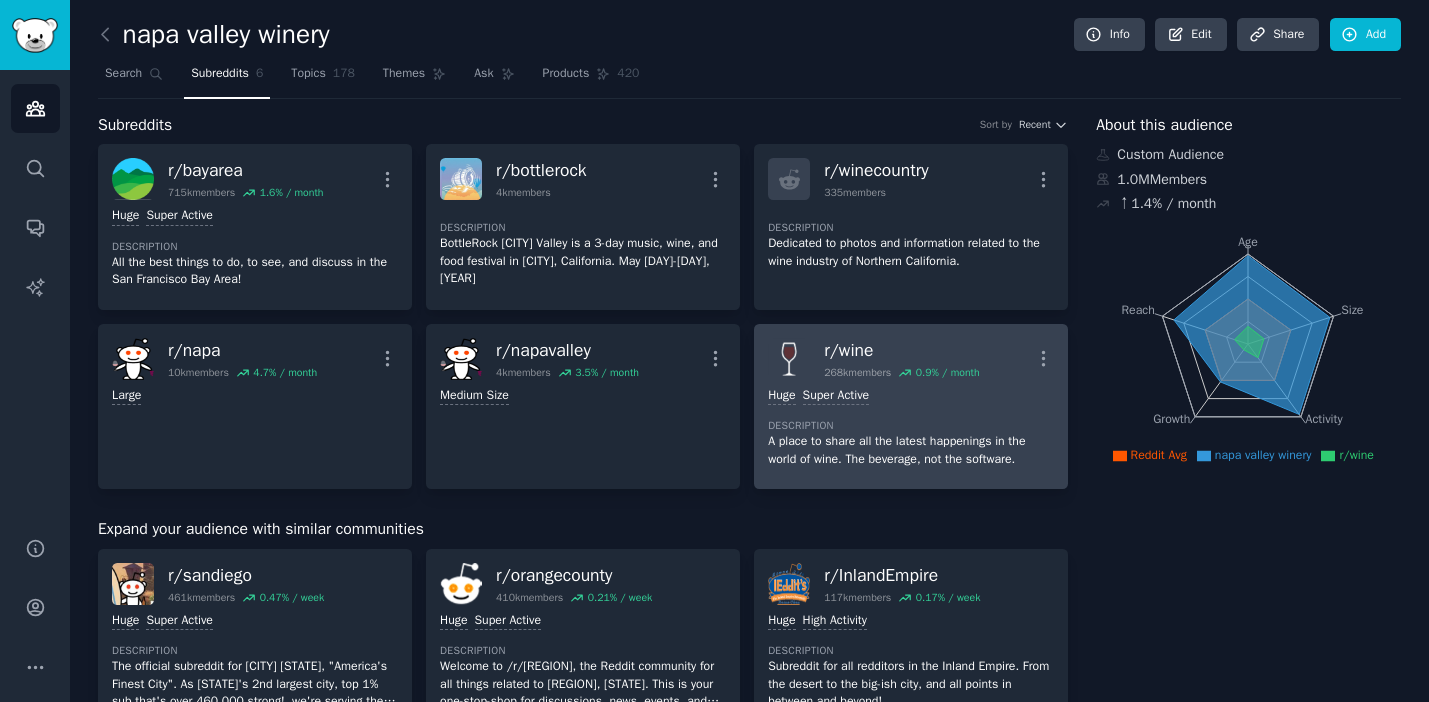 click on "A place to share all the latest happenings in the world of wine. The beverage, not the software." at bounding box center [911, 450] 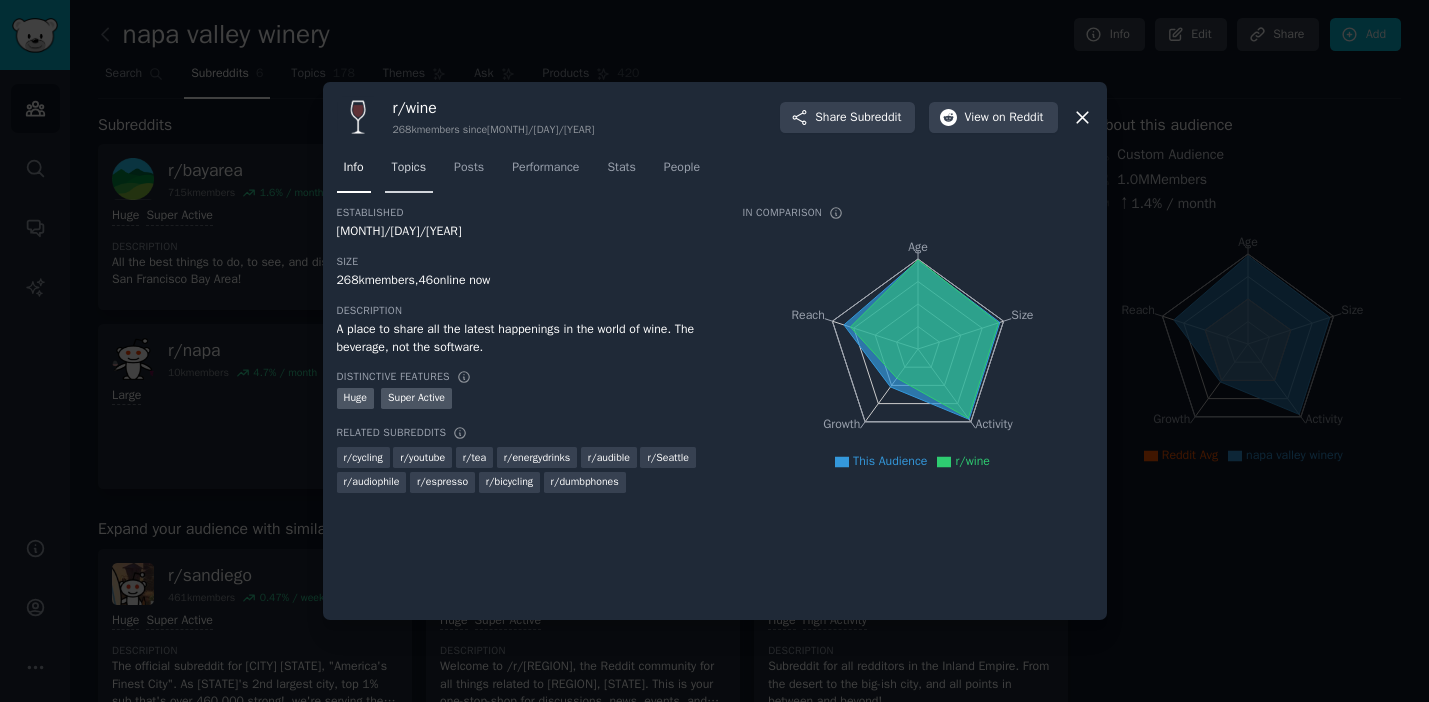 click on "Topics" at bounding box center (409, 172) 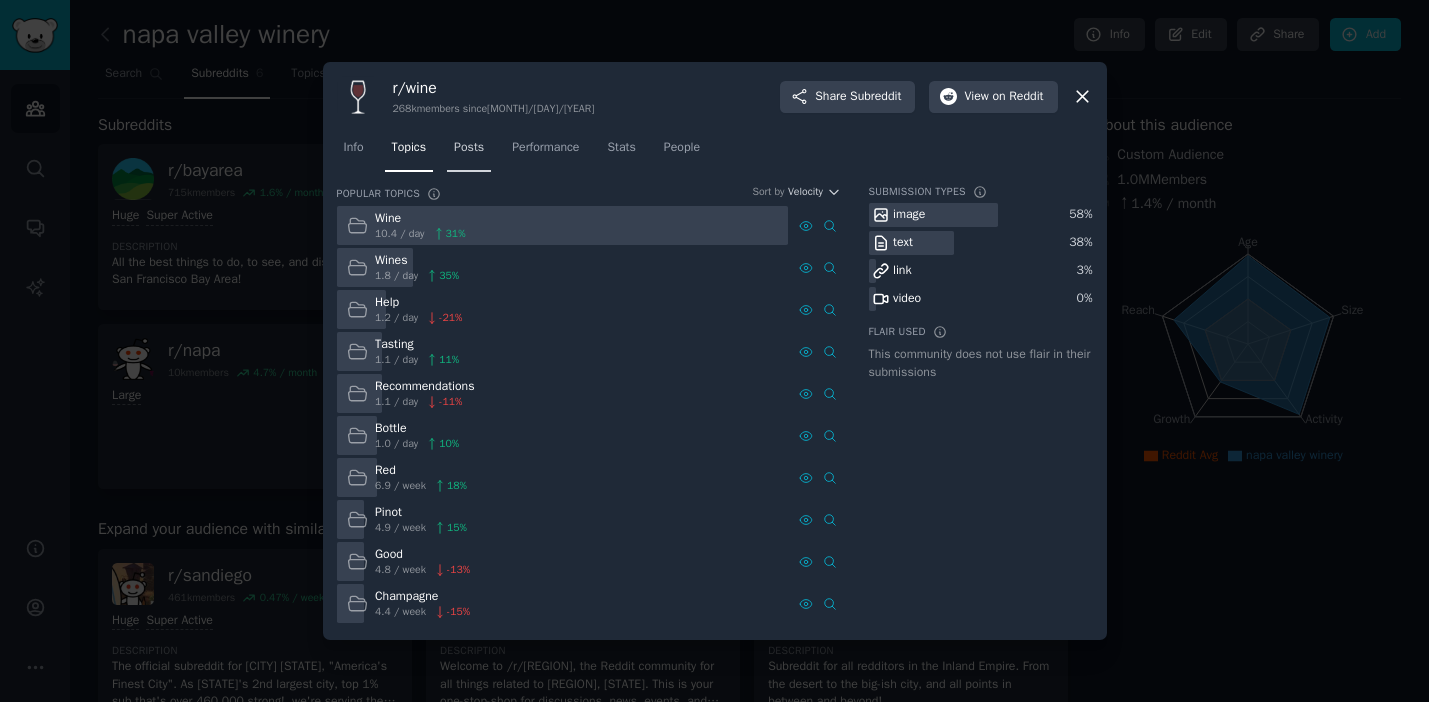 click on "Posts" at bounding box center [469, 148] 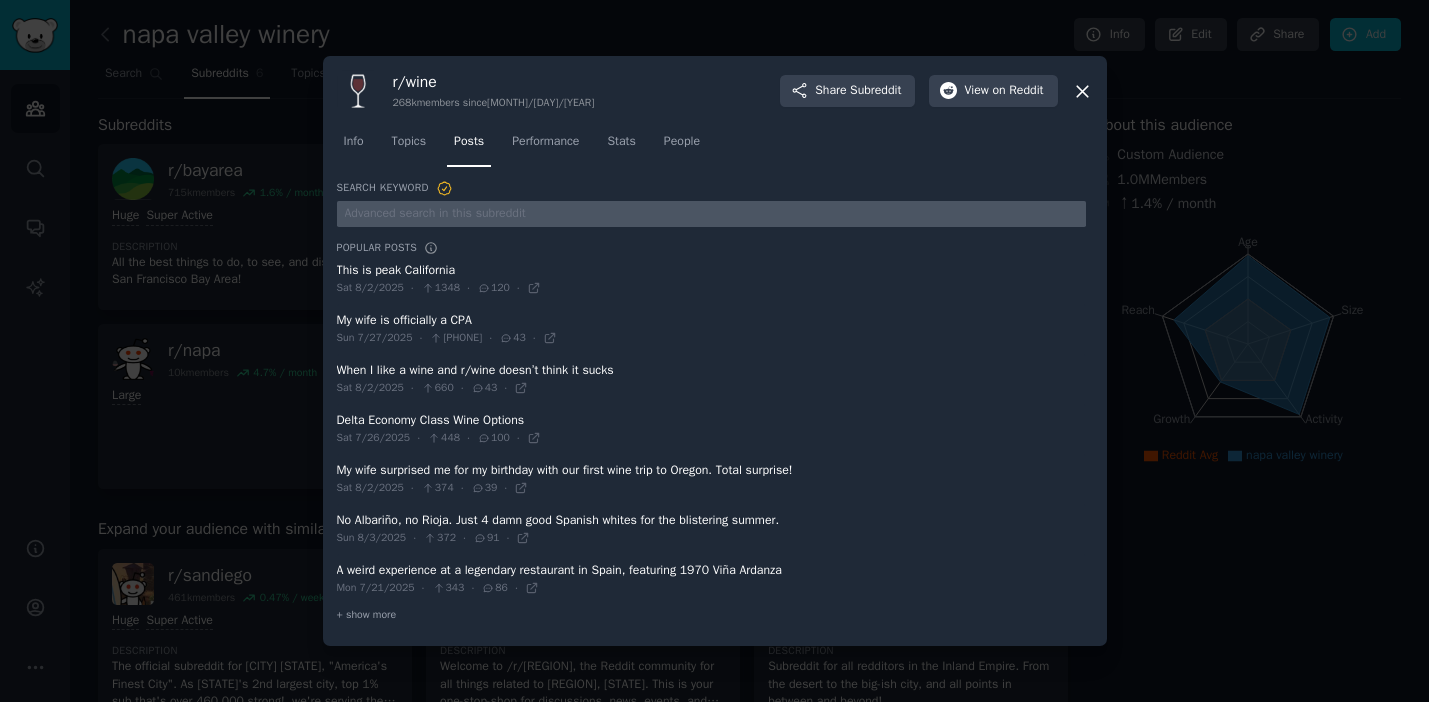 click at bounding box center [711, 214] 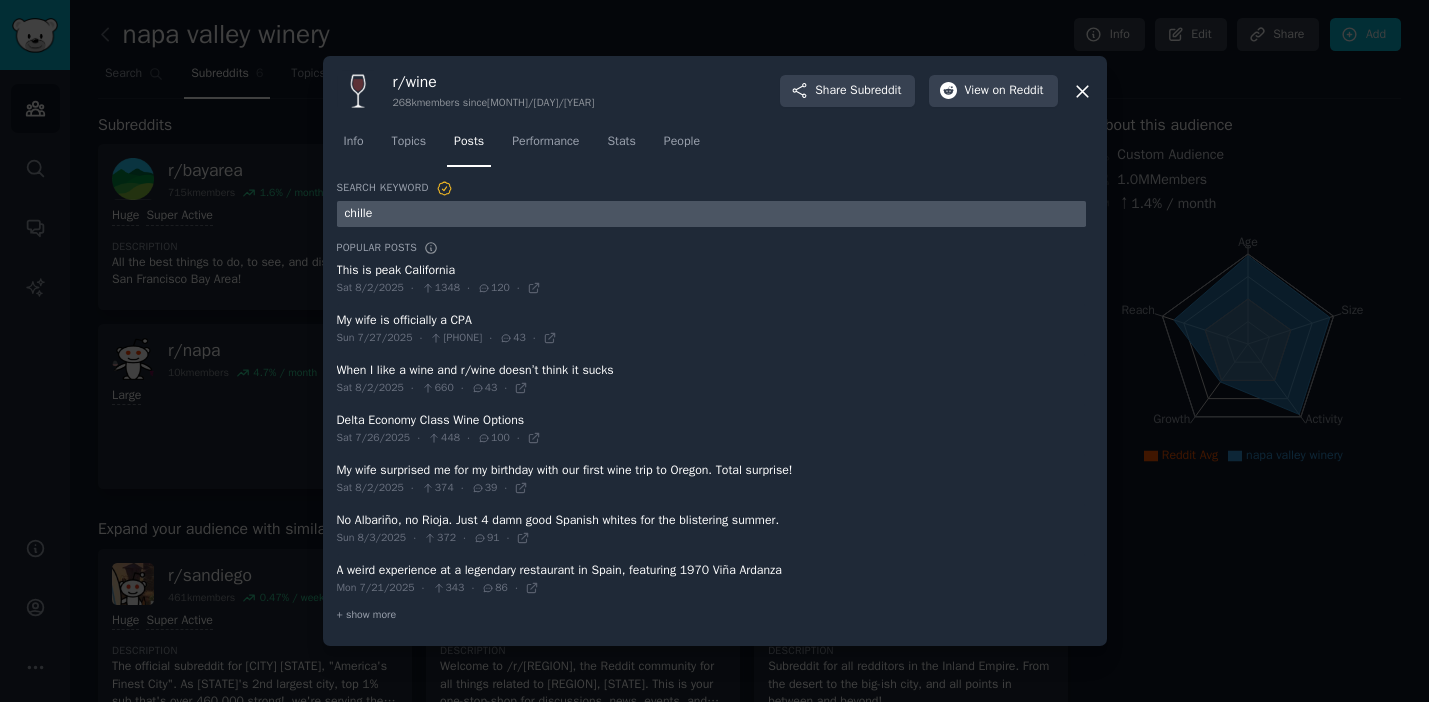 type on "chilled" 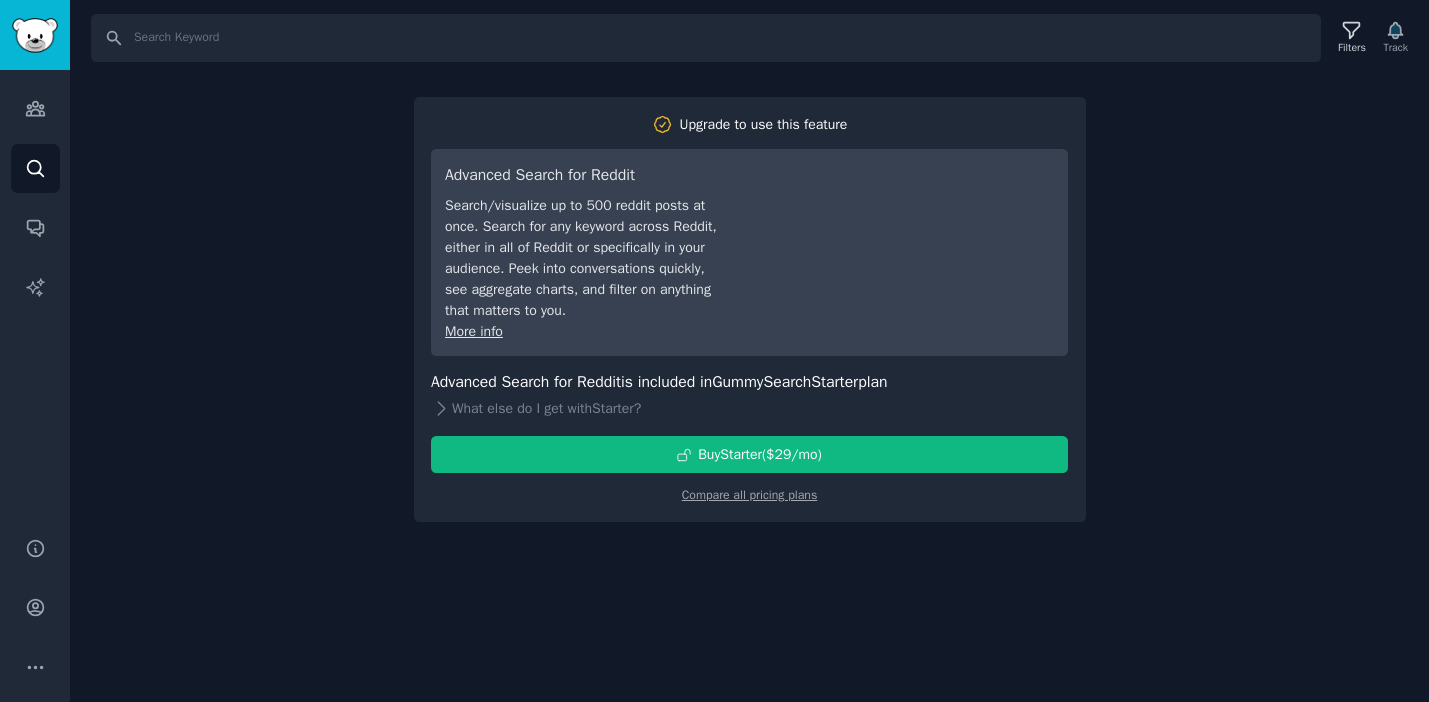 click on "Search Filters Track Upgrade to use this feature Advanced Search for Reddit Search/visualize up to 500 reddit posts at once. Search for any keyword across Reddit, either in all of Reddit or specifically in your audience. Peek into conversations quickly, see aggregate charts, and filter on anything that matters to you. More info Advanced Search for Reddit  is included in  GummySearch  Starter  plan What else do I get with  Starter ? Buy  Starter  ($ 29 /mo ) Compare all pricing plans" at bounding box center (749, 351) 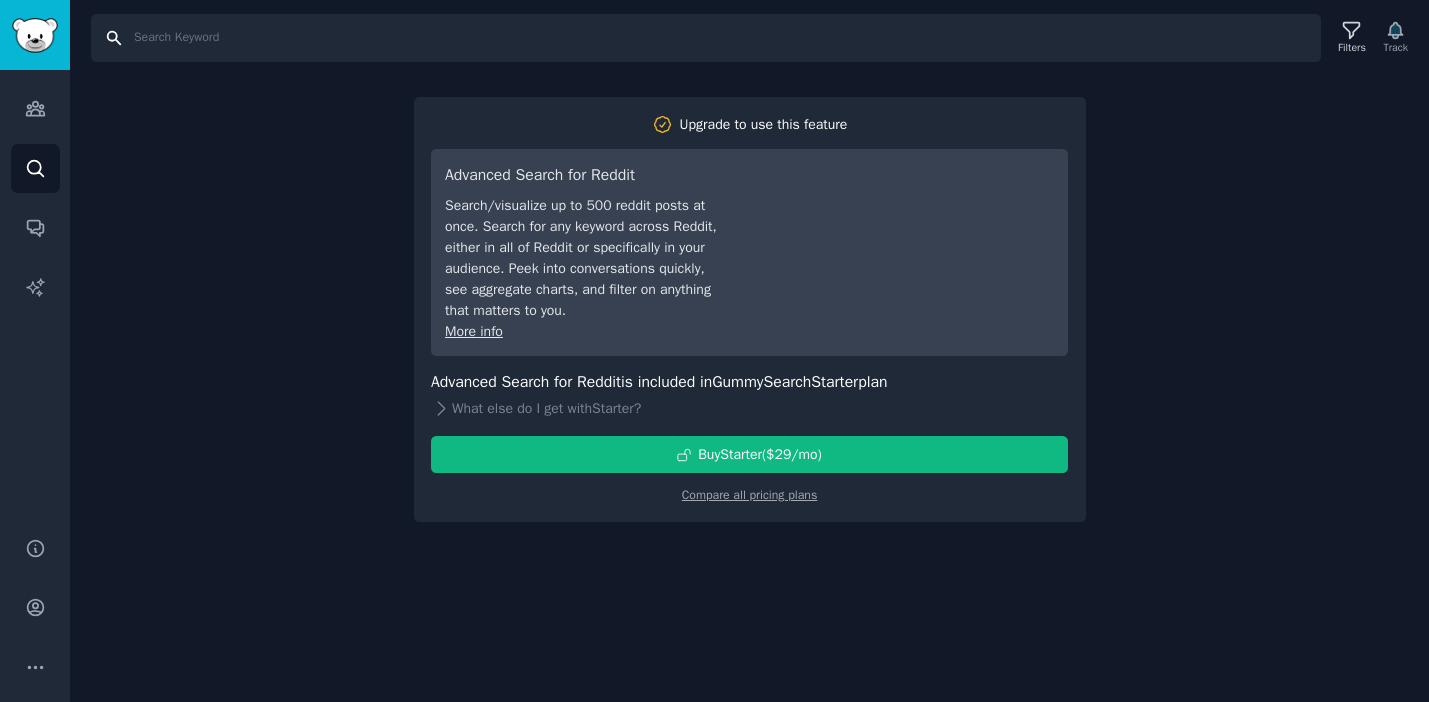 click on "Search" at bounding box center [706, 38] 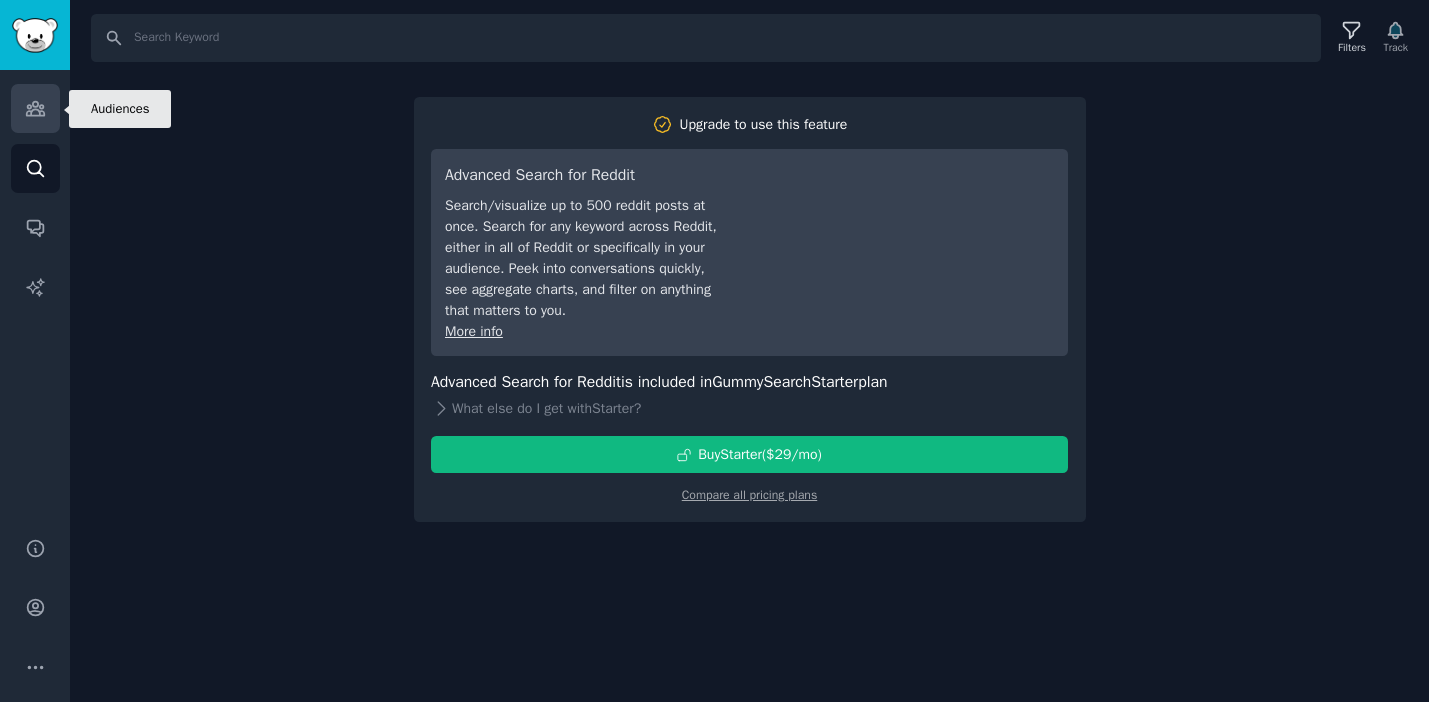 click on "Audiences" at bounding box center (35, 108) 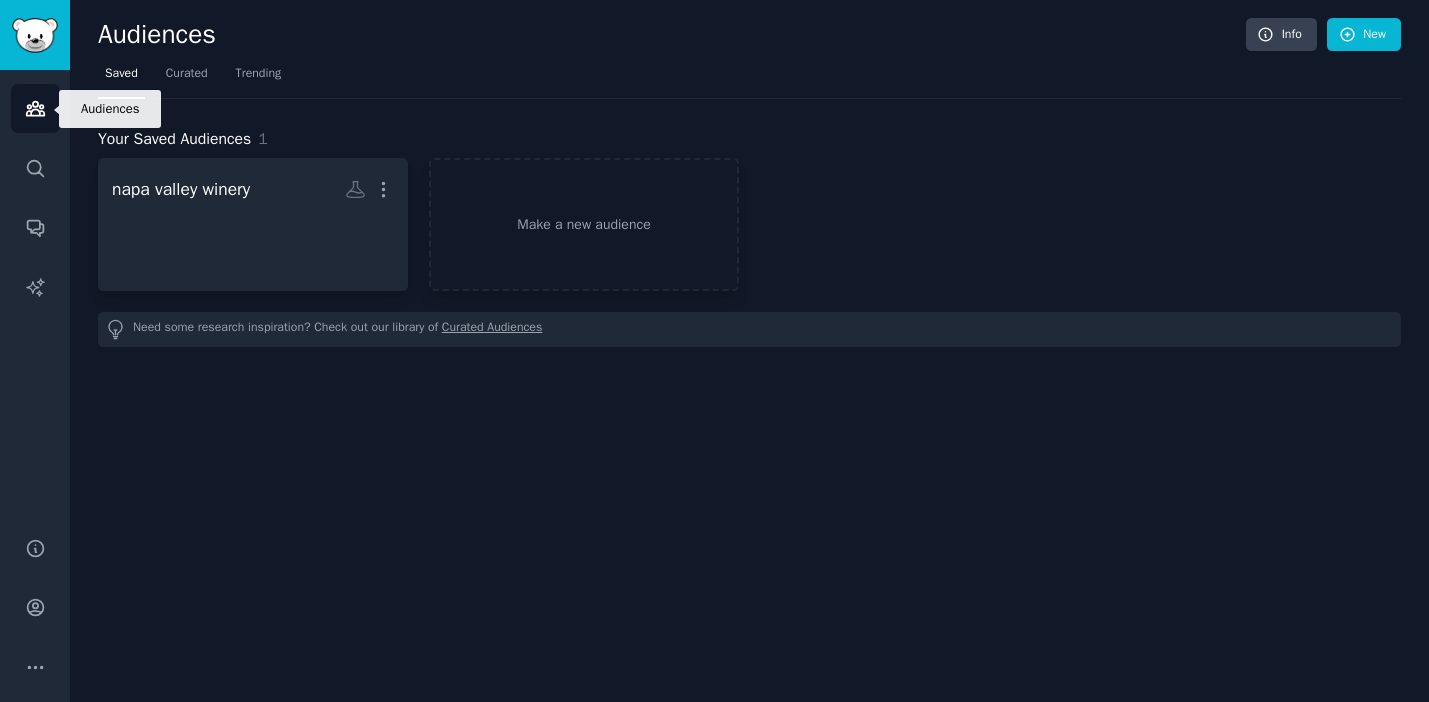 click 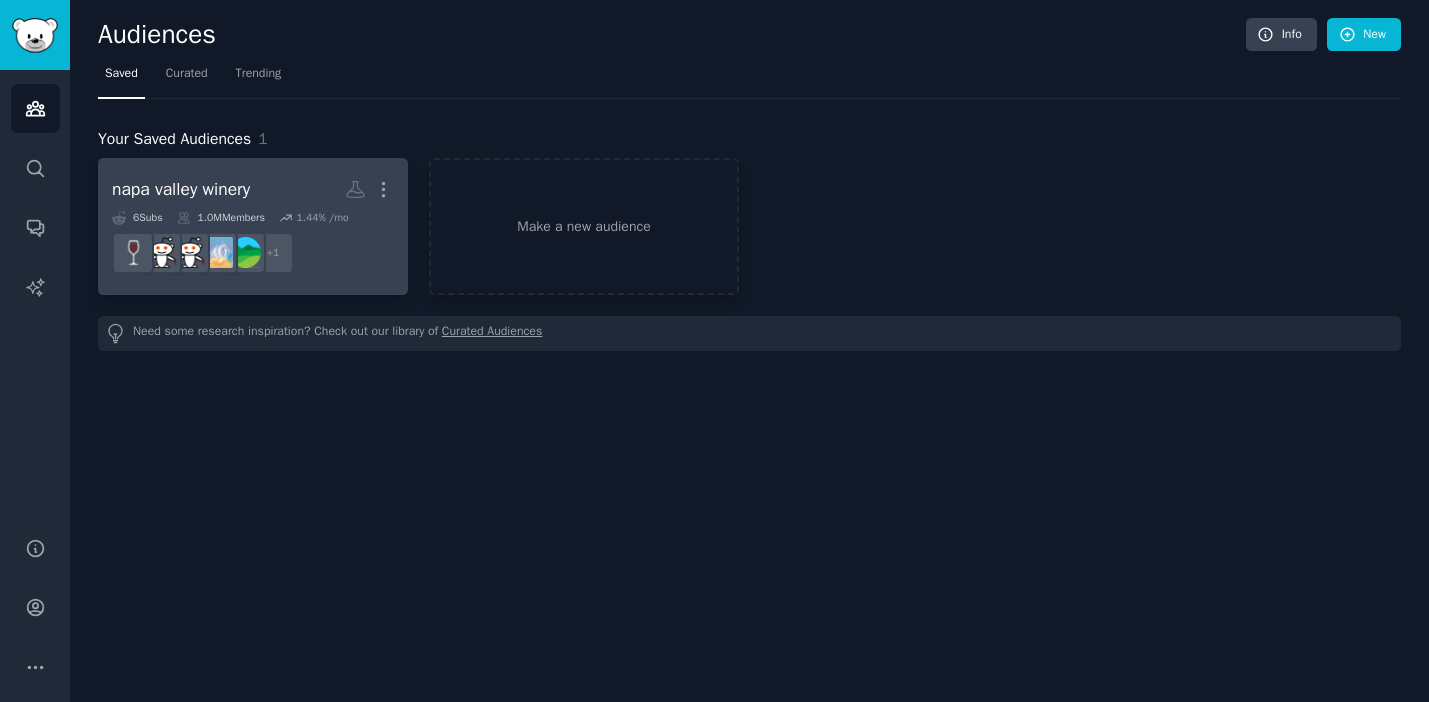 click on "napa valley winery" at bounding box center (181, 189) 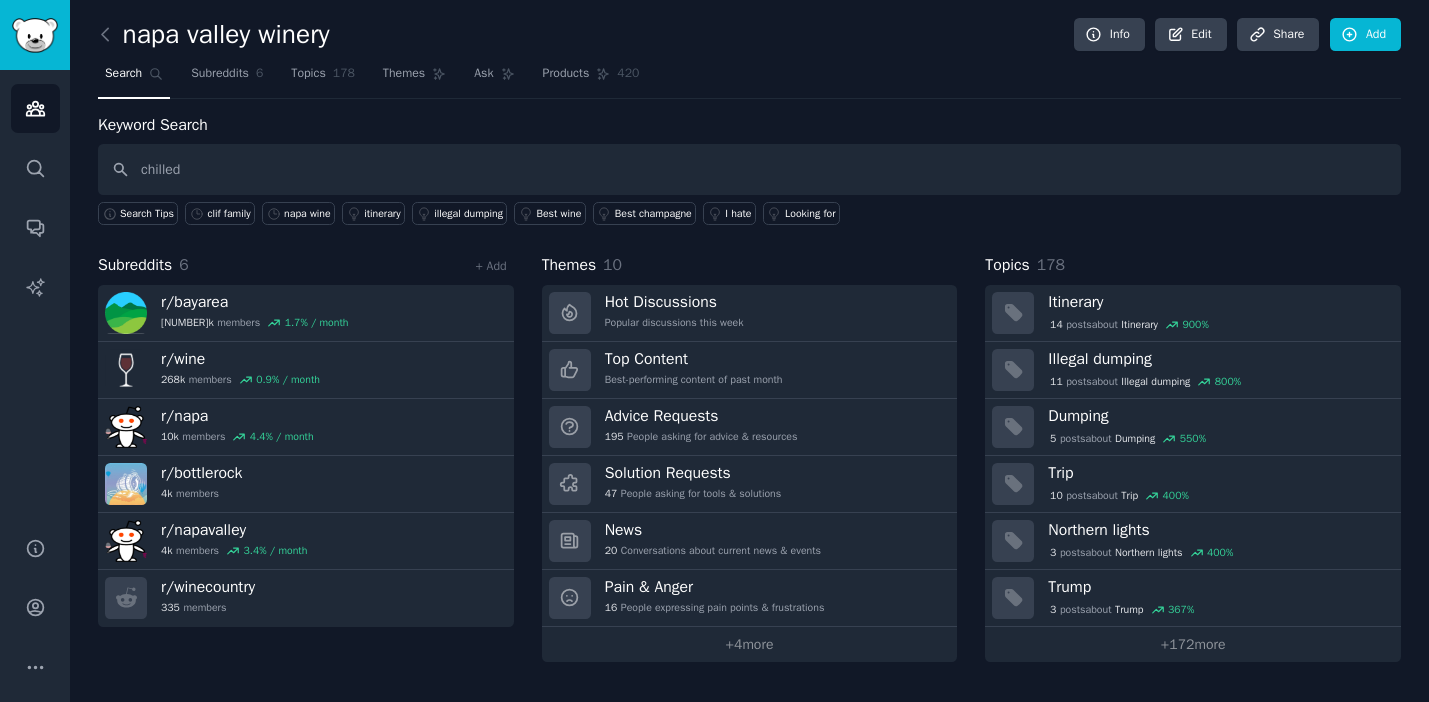 type on "chilled" 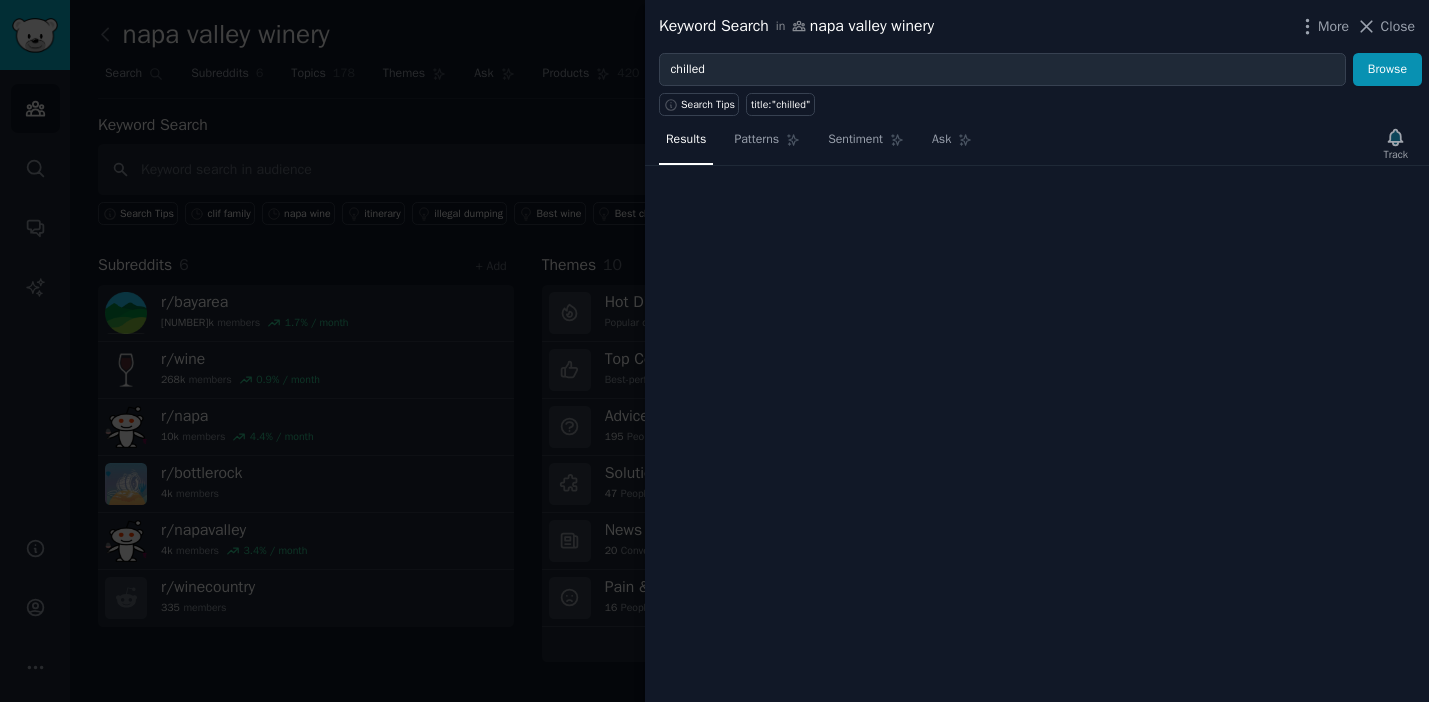 type 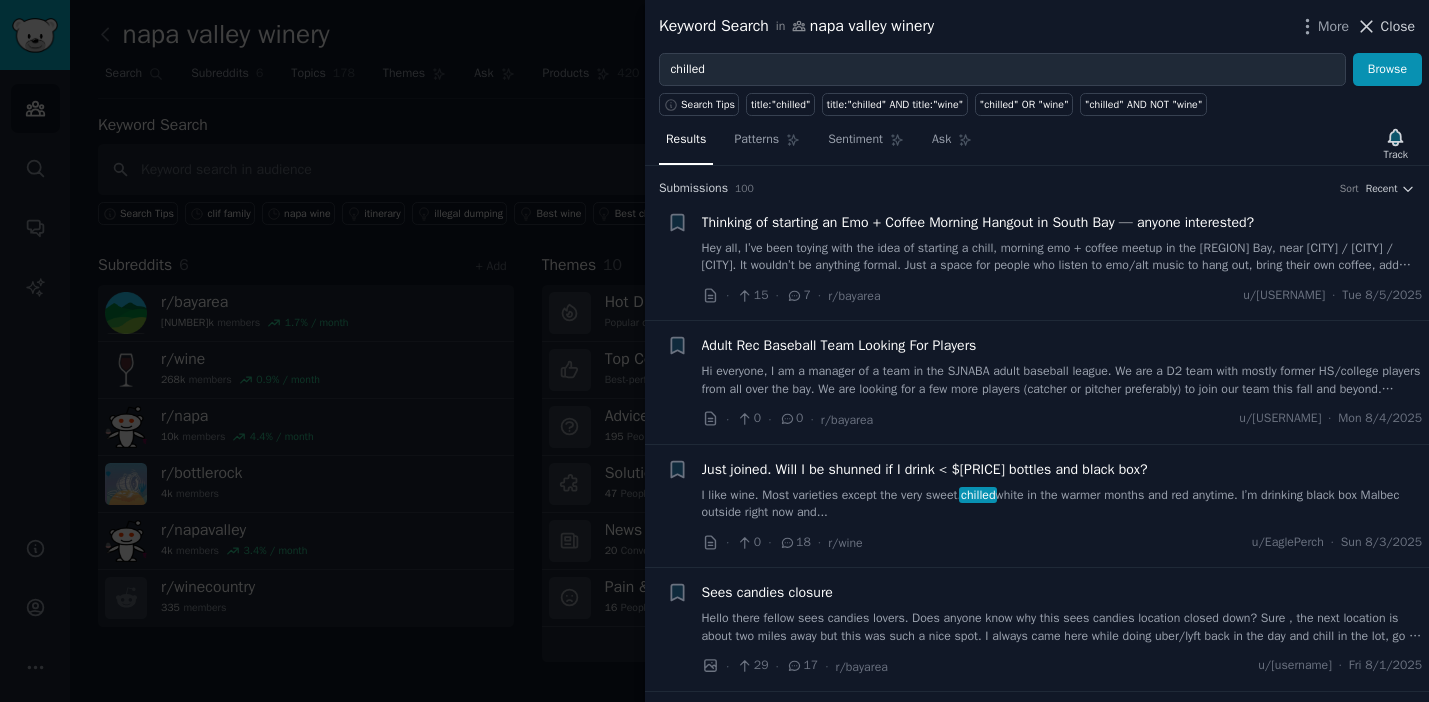 click on "Close" at bounding box center (1398, 26) 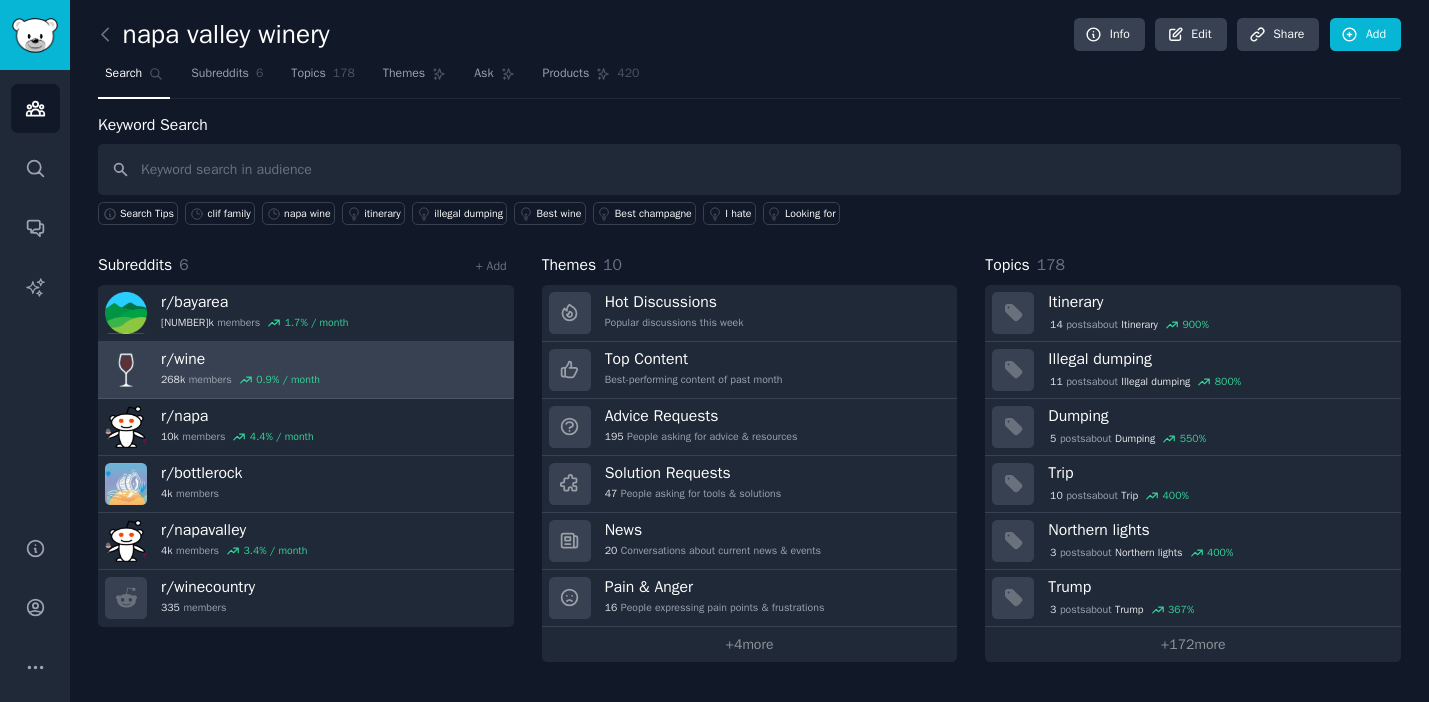 click on "r/ wine" at bounding box center [240, 359] 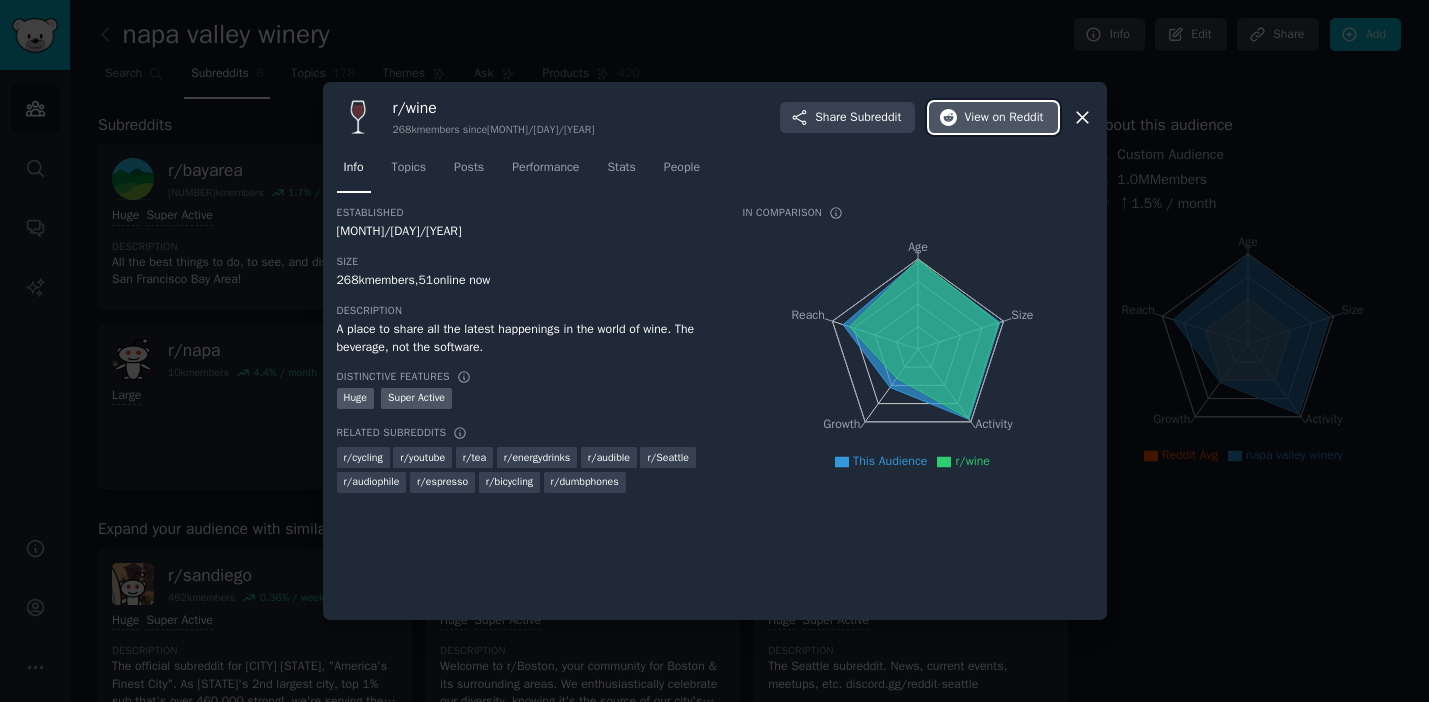 click on "View  on Reddit" at bounding box center [993, 118] 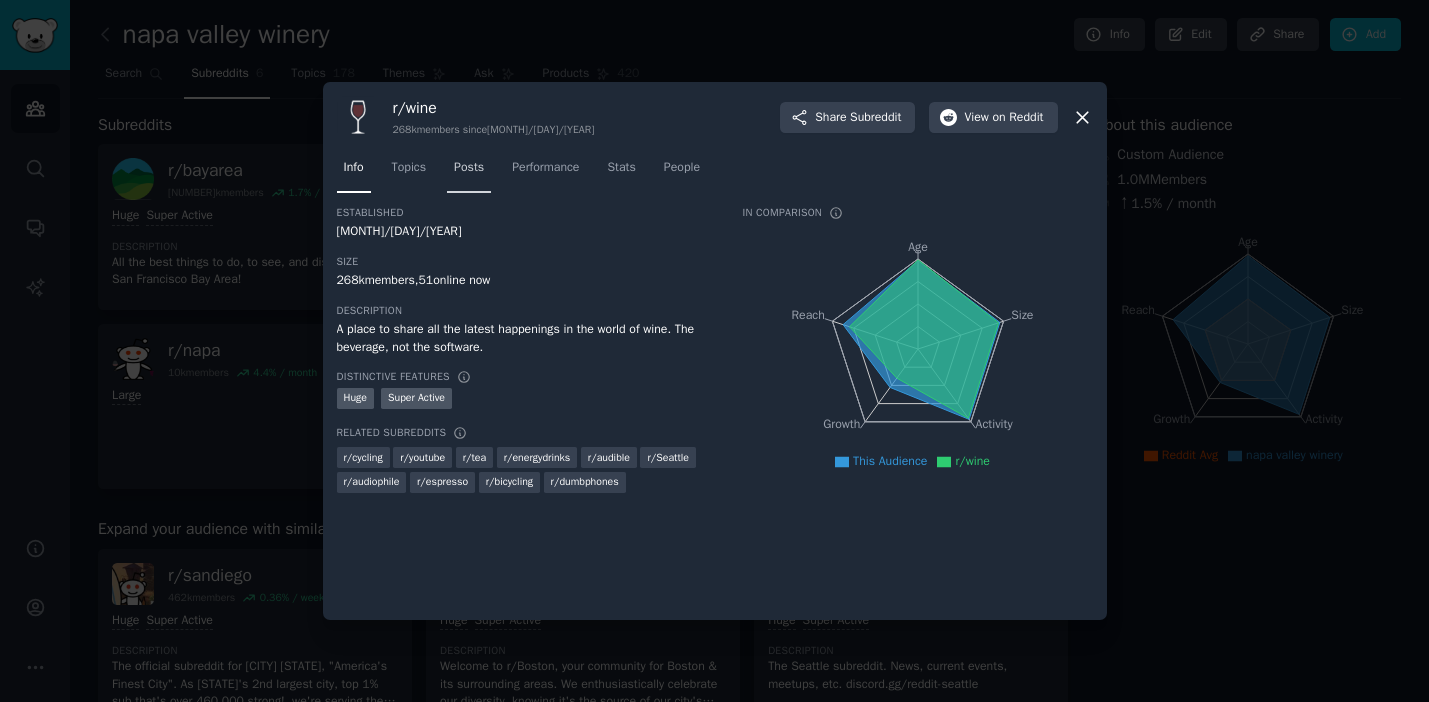 click on "Posts" at bounding box center [469, 172] 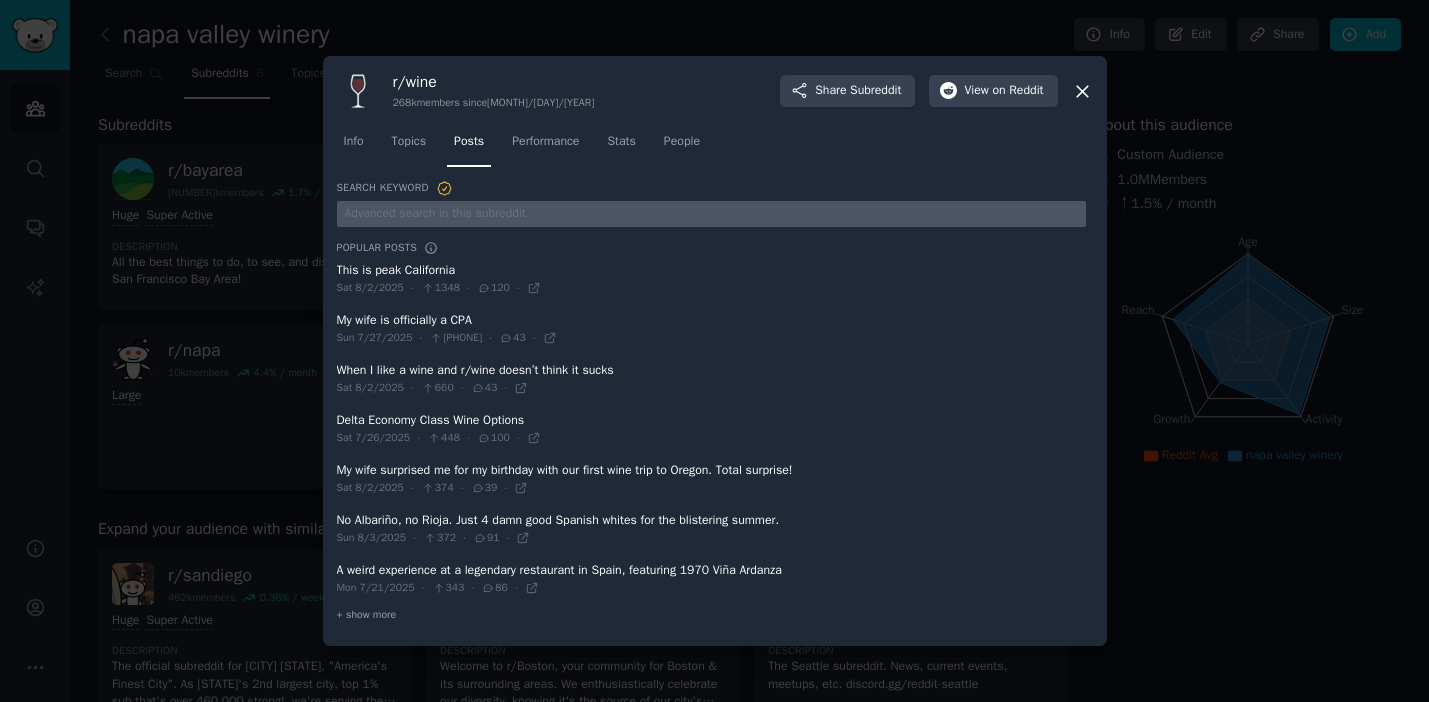 click at bounding box center [711, 214] 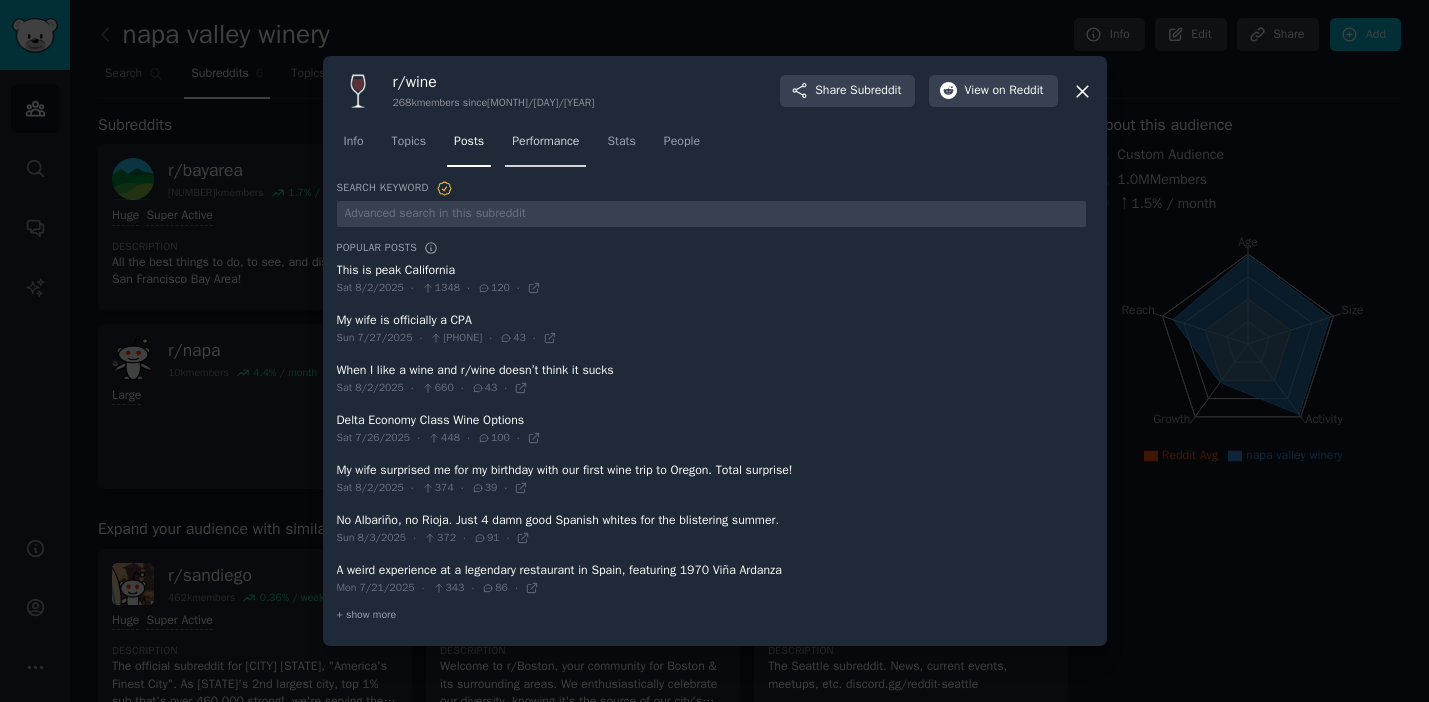 click on "Performance" at bounding box center (545, 142) 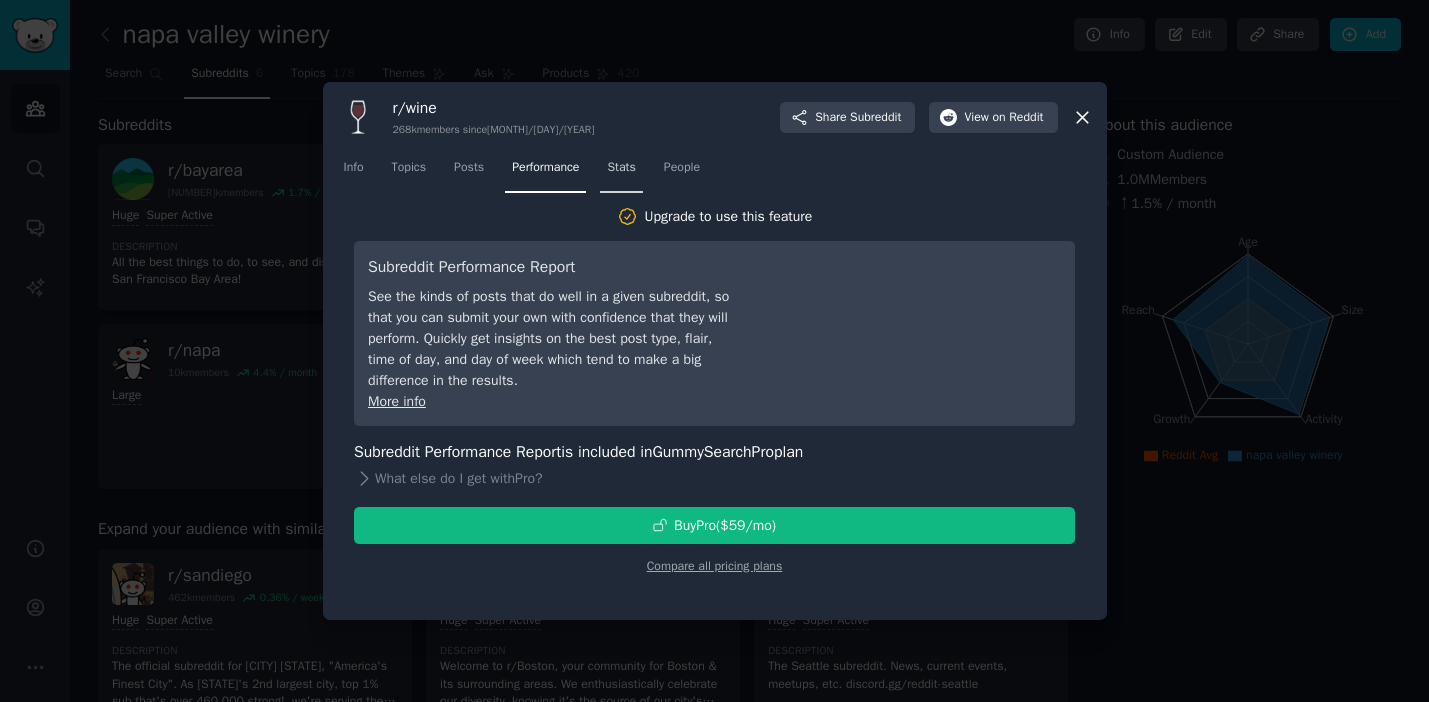 click on "Stats" at bounding box center [621, 168] 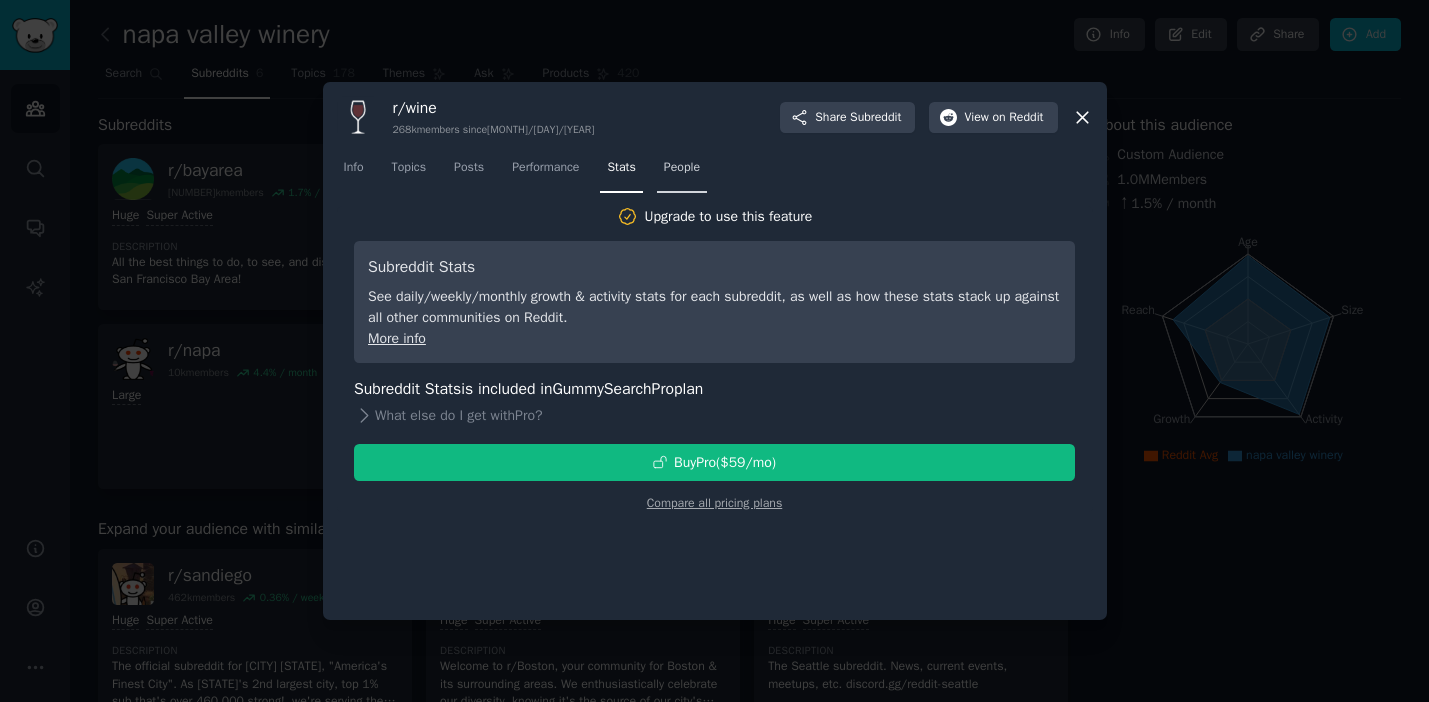 click on "People" at bounding box center (682, 168) 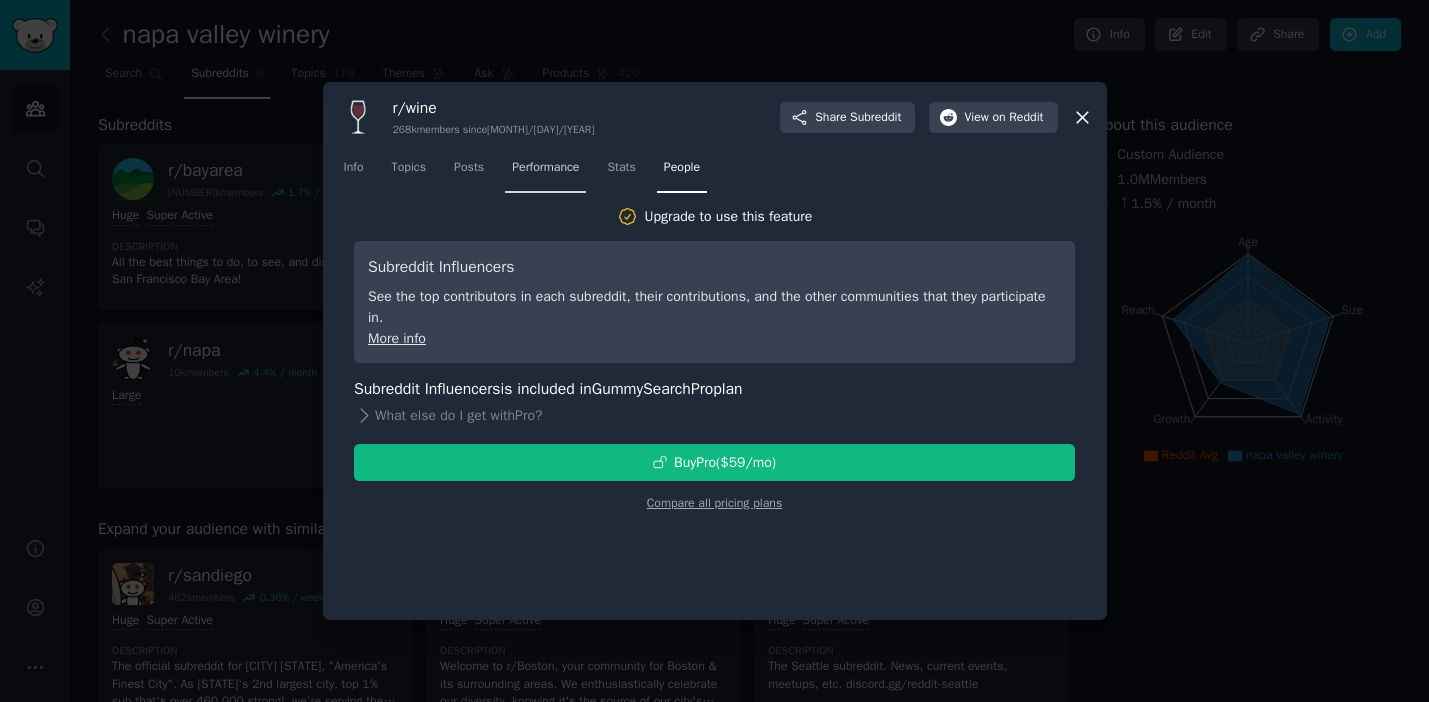 click on "Performance" at bounding box center (545, 168) 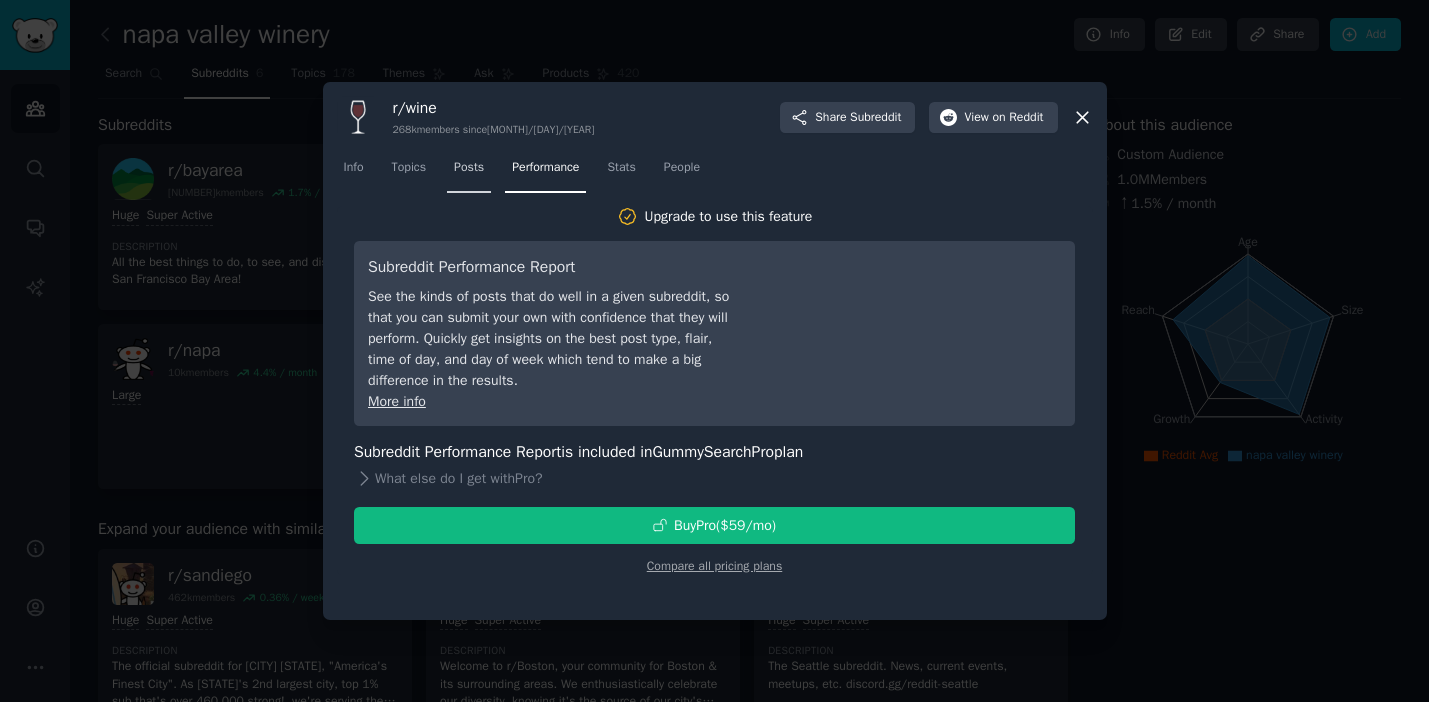 click on "Posts" at bounding box center (469, 172) 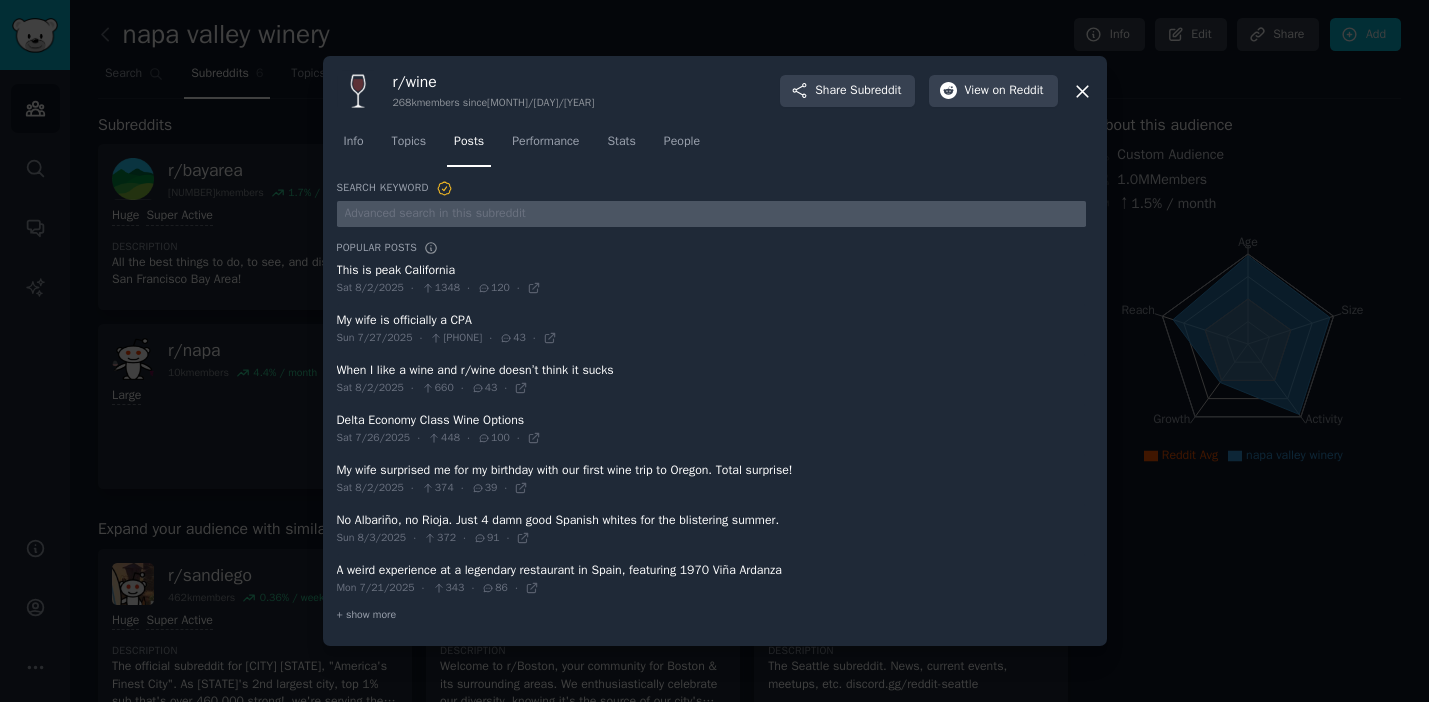 click at bounding box center (711, 214) 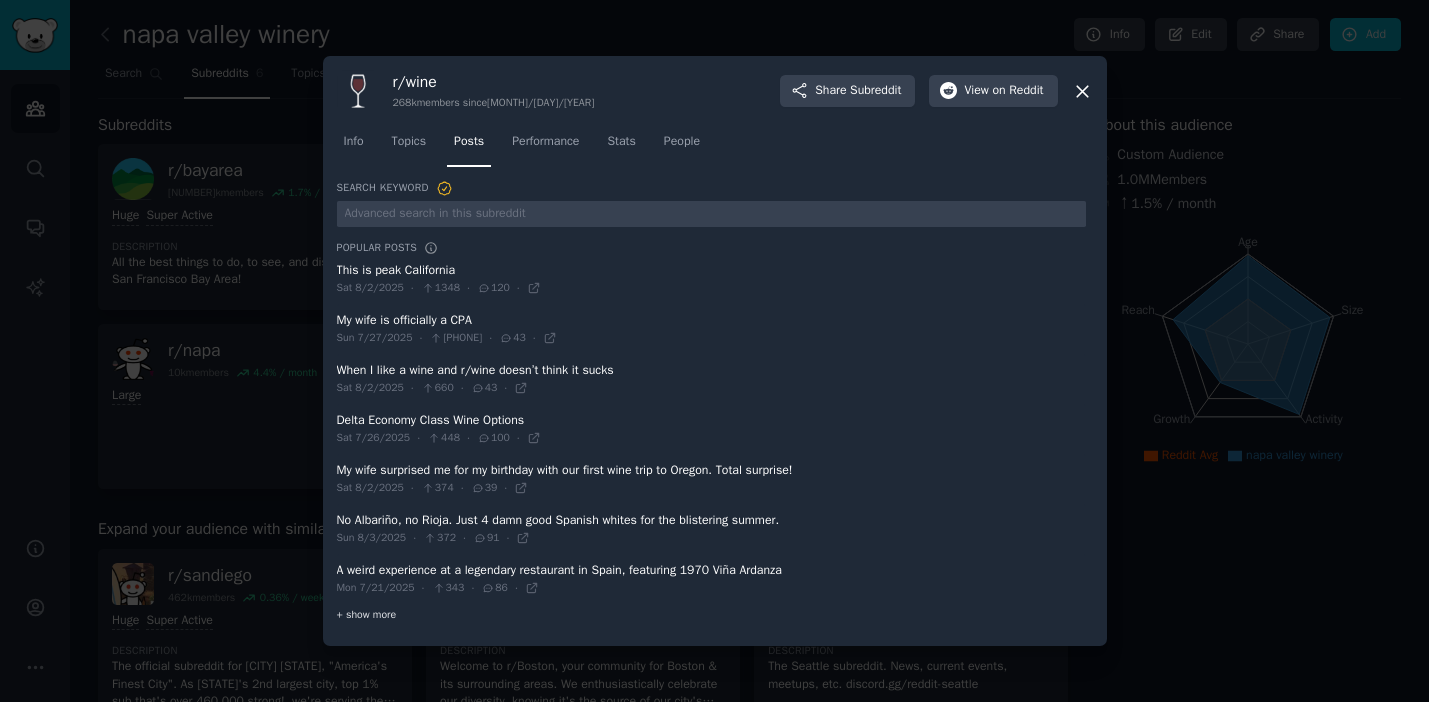 click on "+ show more" at bounding box center (367, 615) 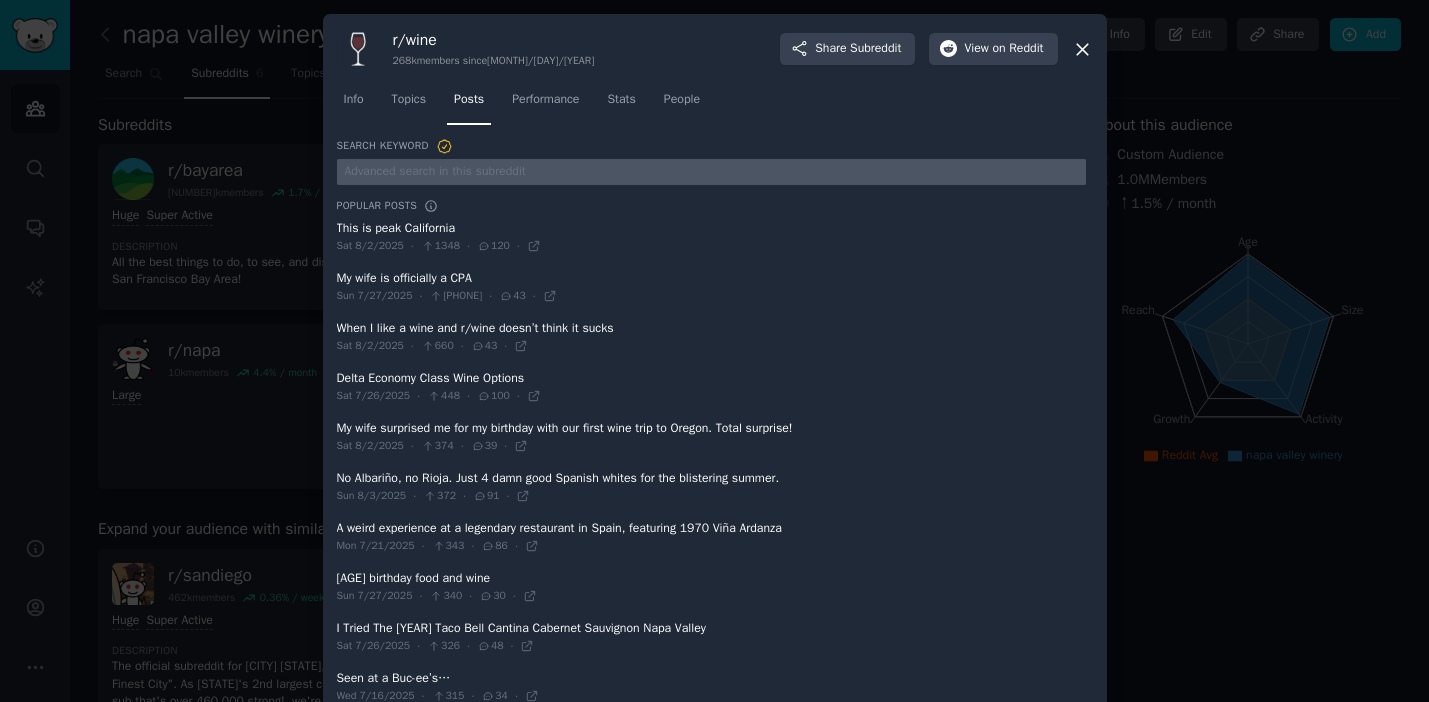 click at bounding box center [711, 172] 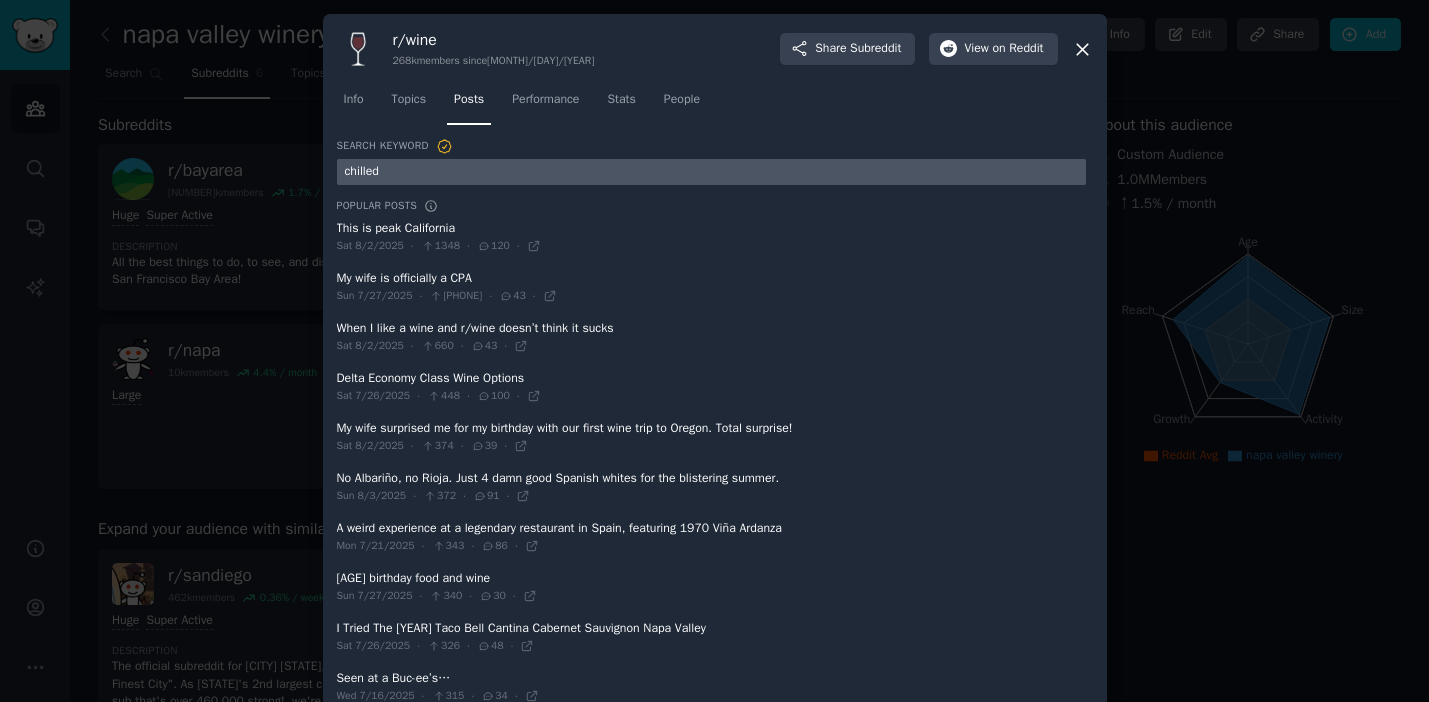 type on "chilled" 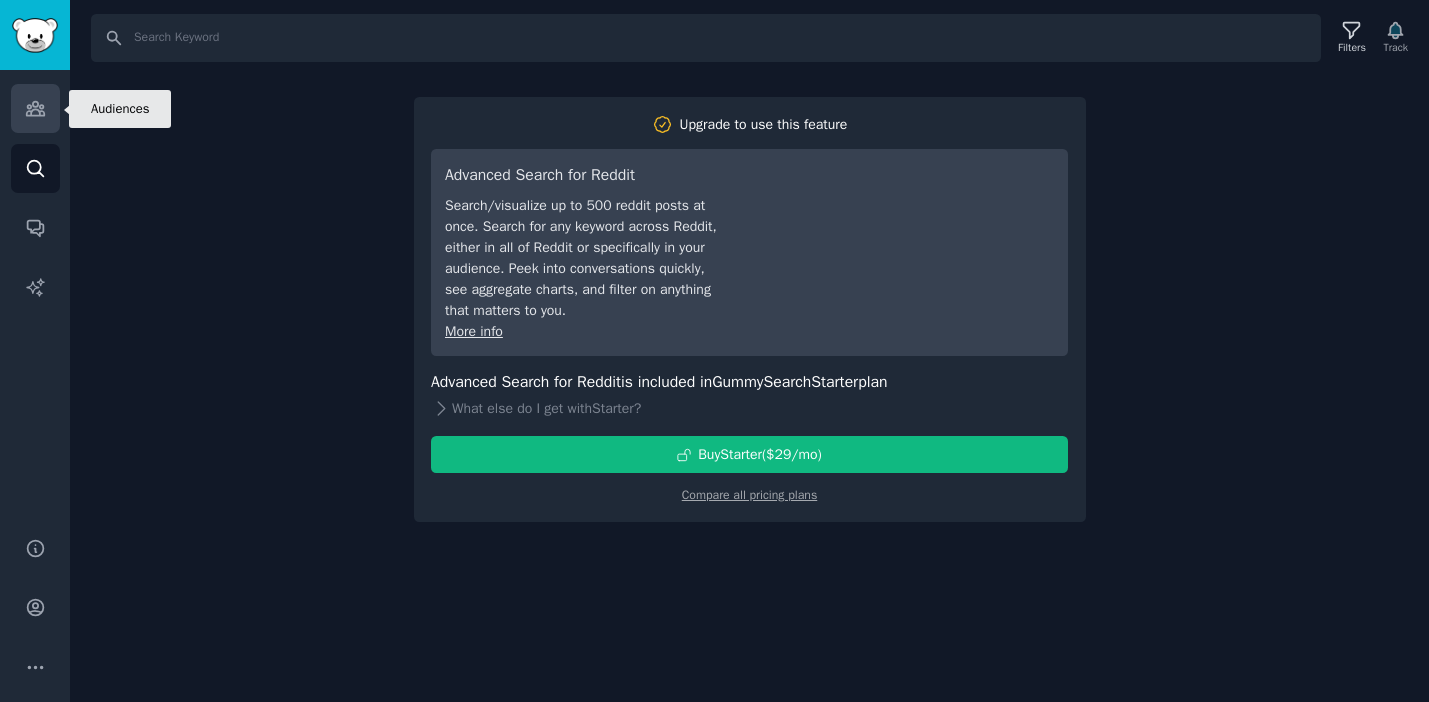 click 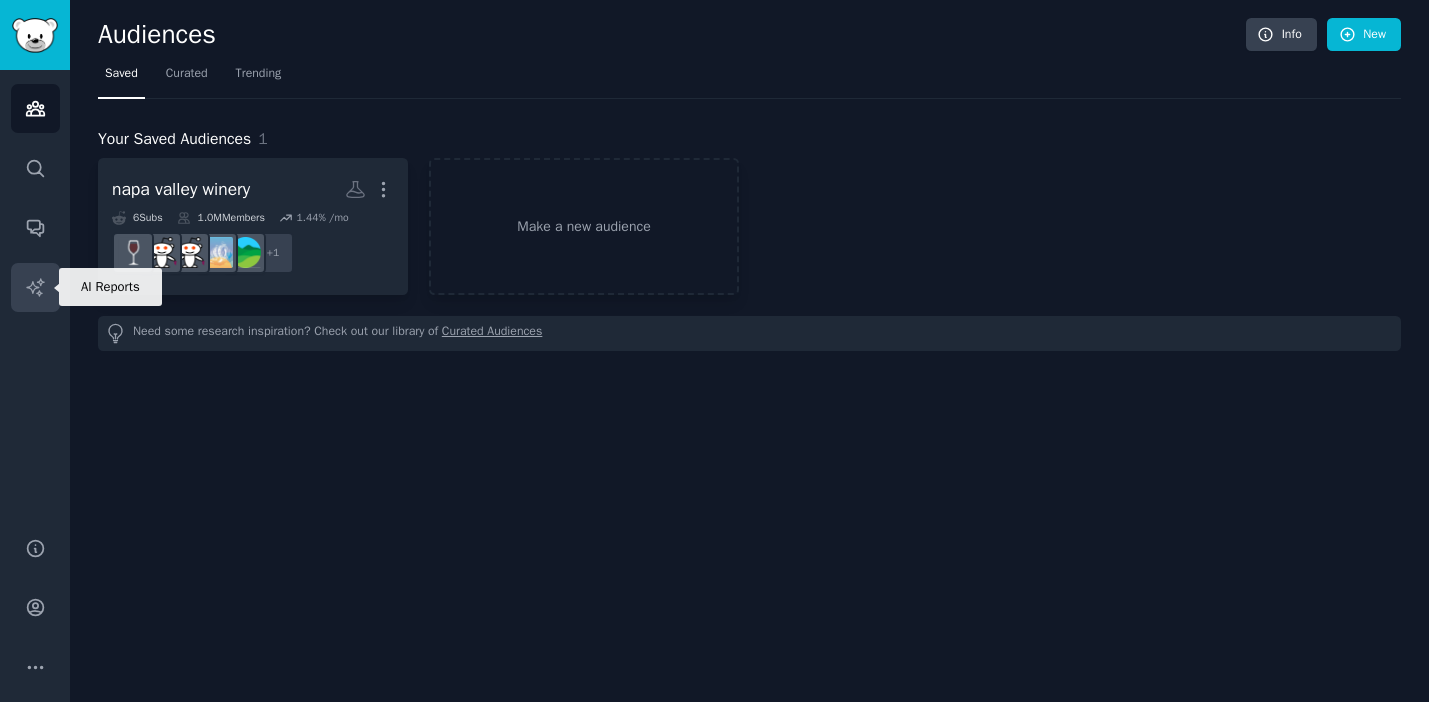 click on "AI Reports" at bounding box center (35, 287) 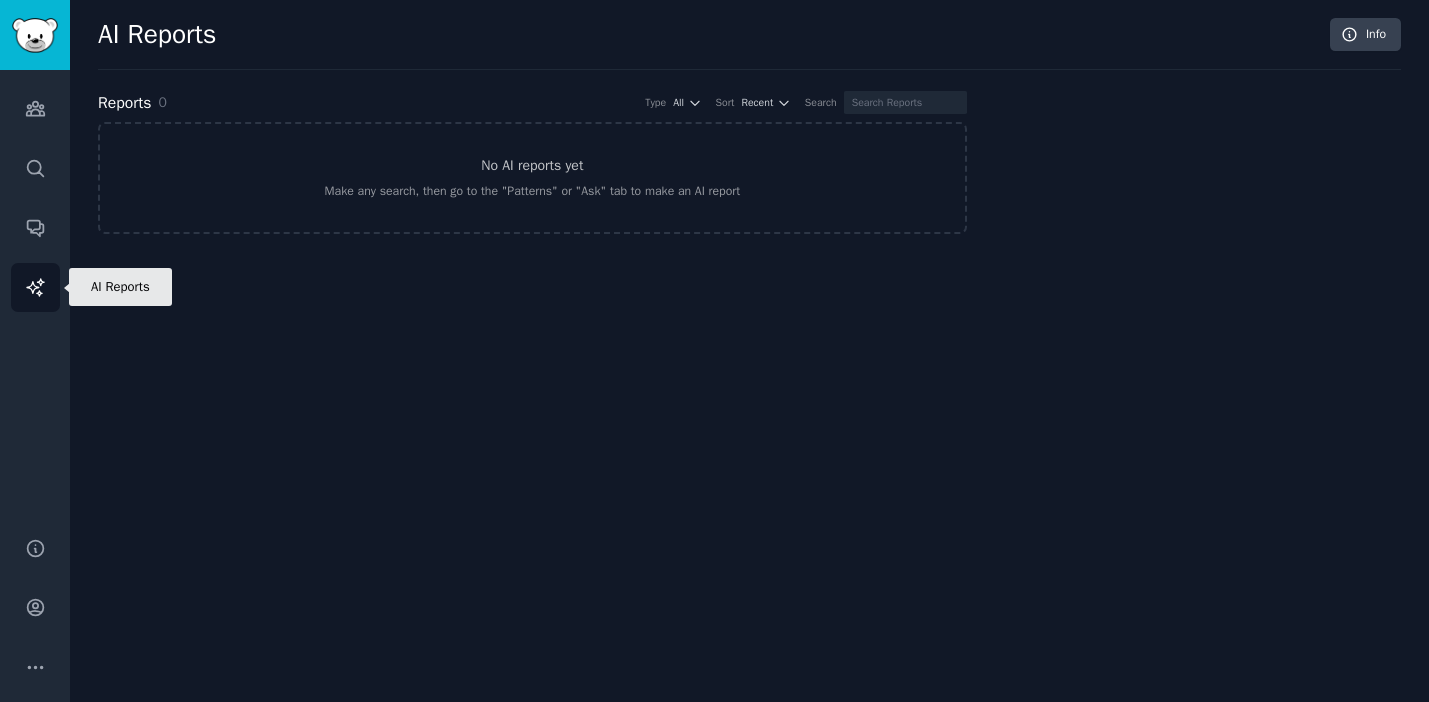 click on "Audiences Search Conversations AI Reports" at bounding box center [35, 291] 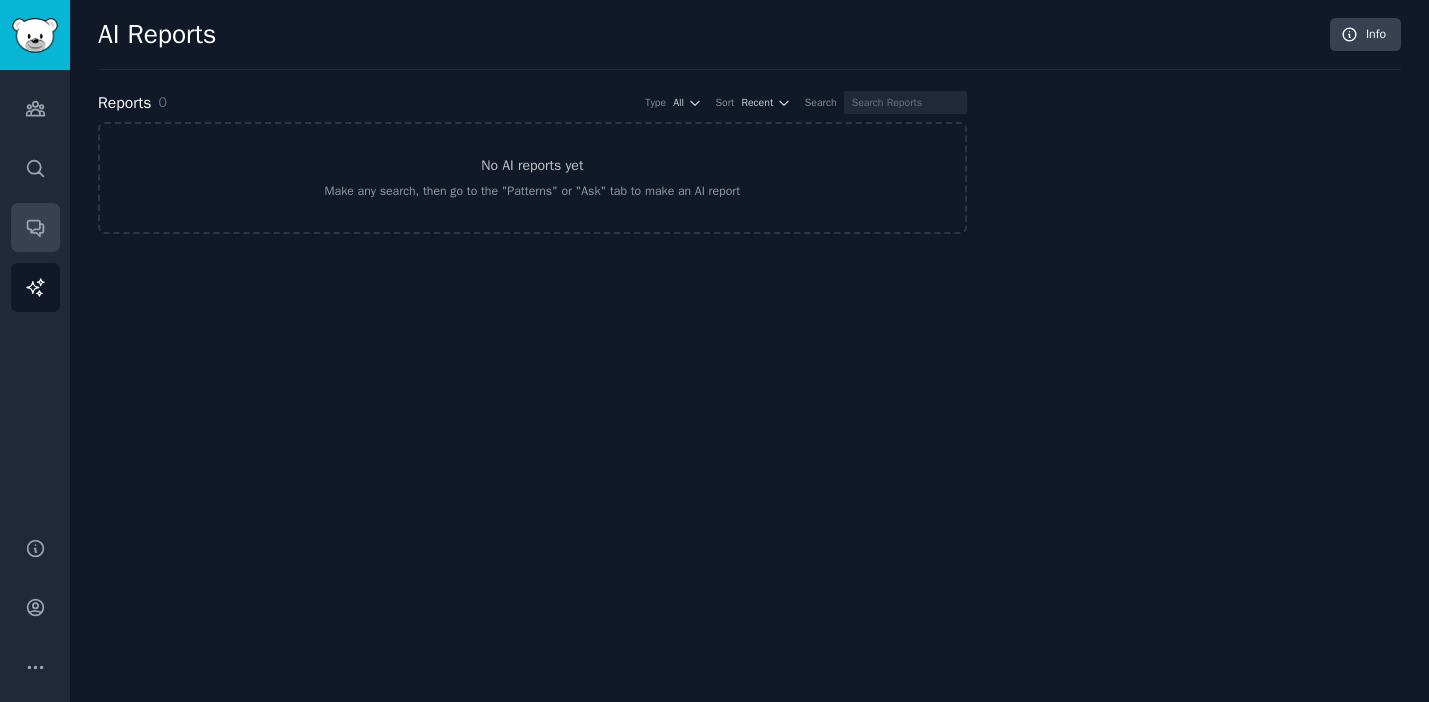 click 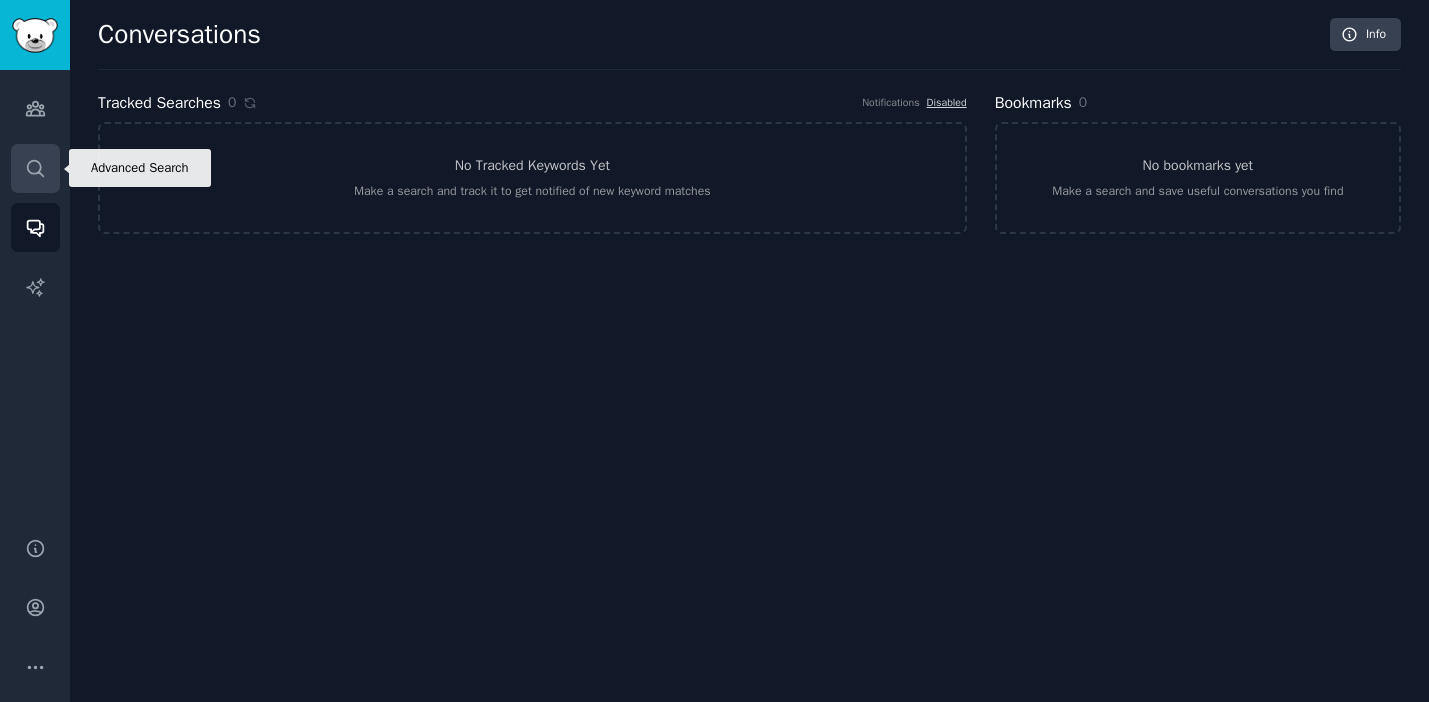 click on "Search" at bounding box center [35, 168] 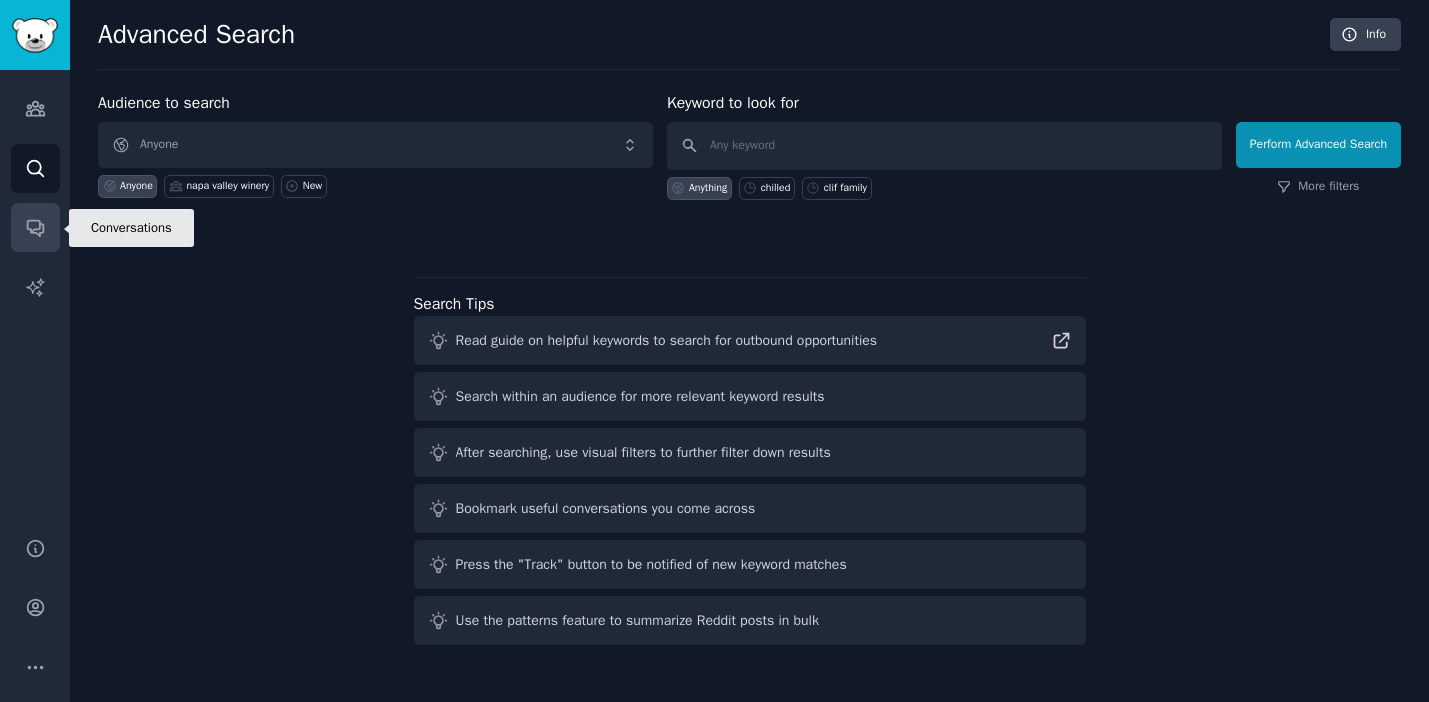 click 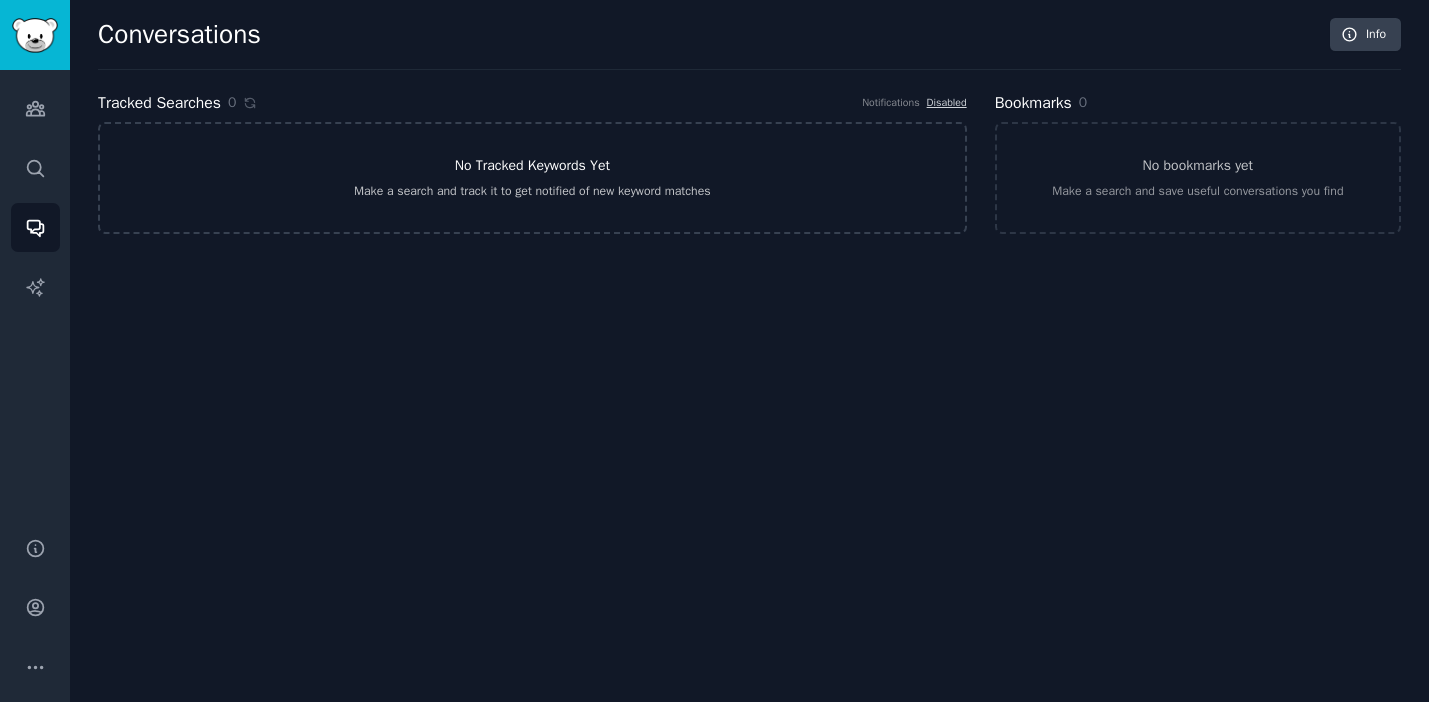 click on "No Tracked Keywords Yet Make a search and track it to get notified of new keyword matches" at bounding box center [532, 178] 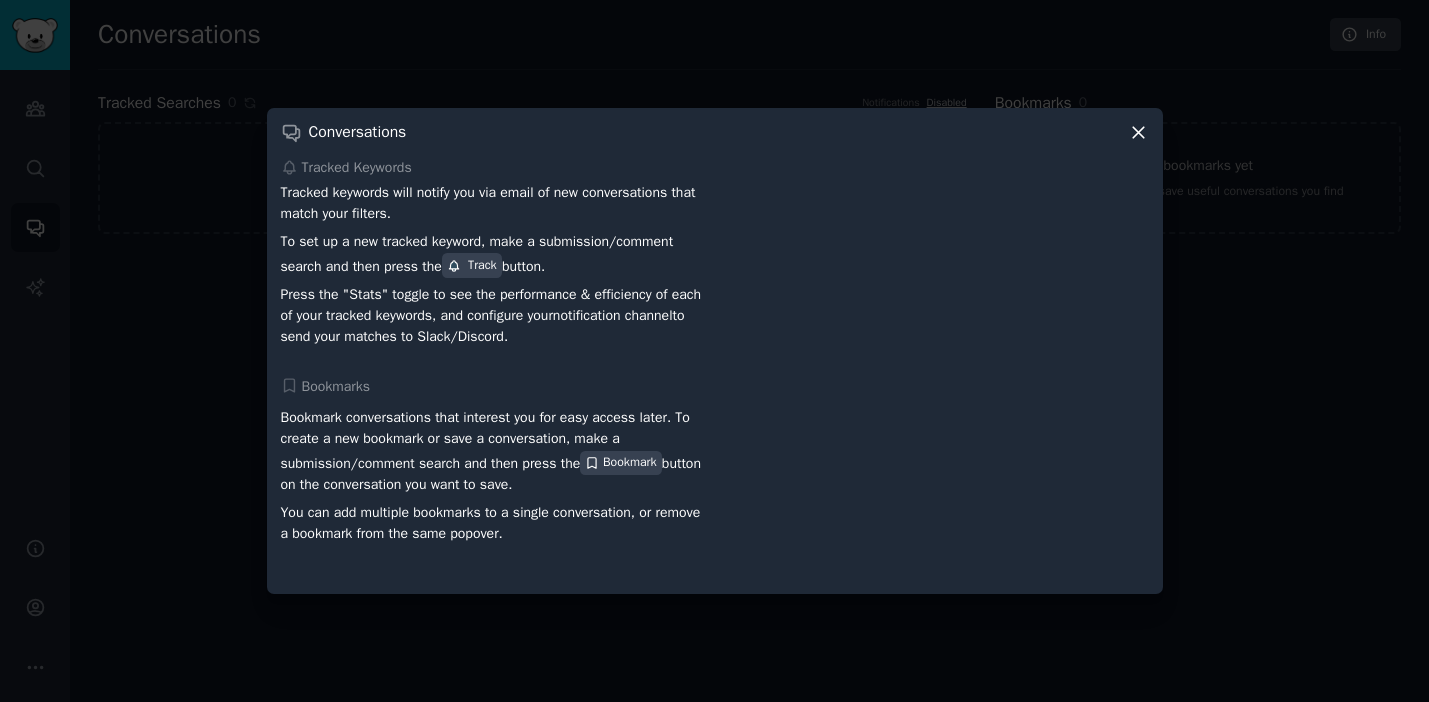 click 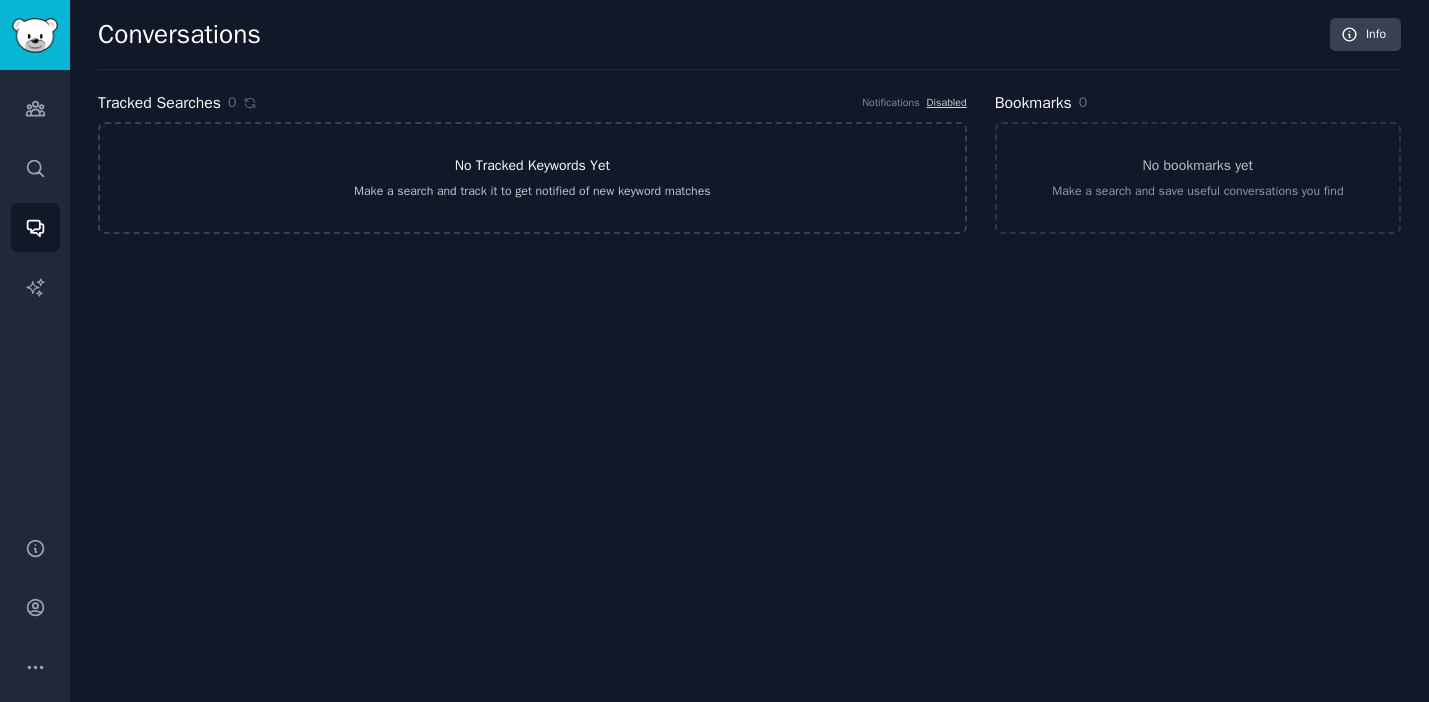 click on "No Tracked Keywords Yet" at bounding box center [532, 165] 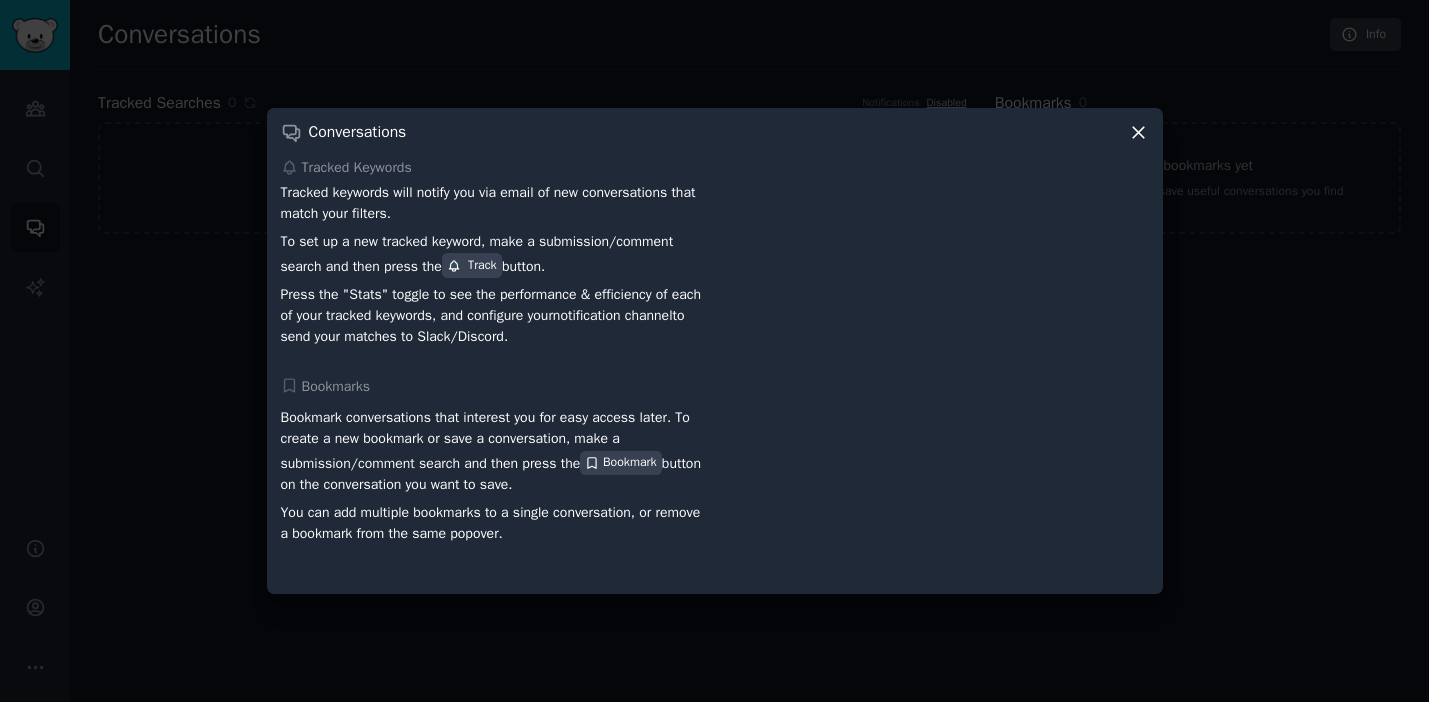 click on "Track" at bounding box center (472, 266) 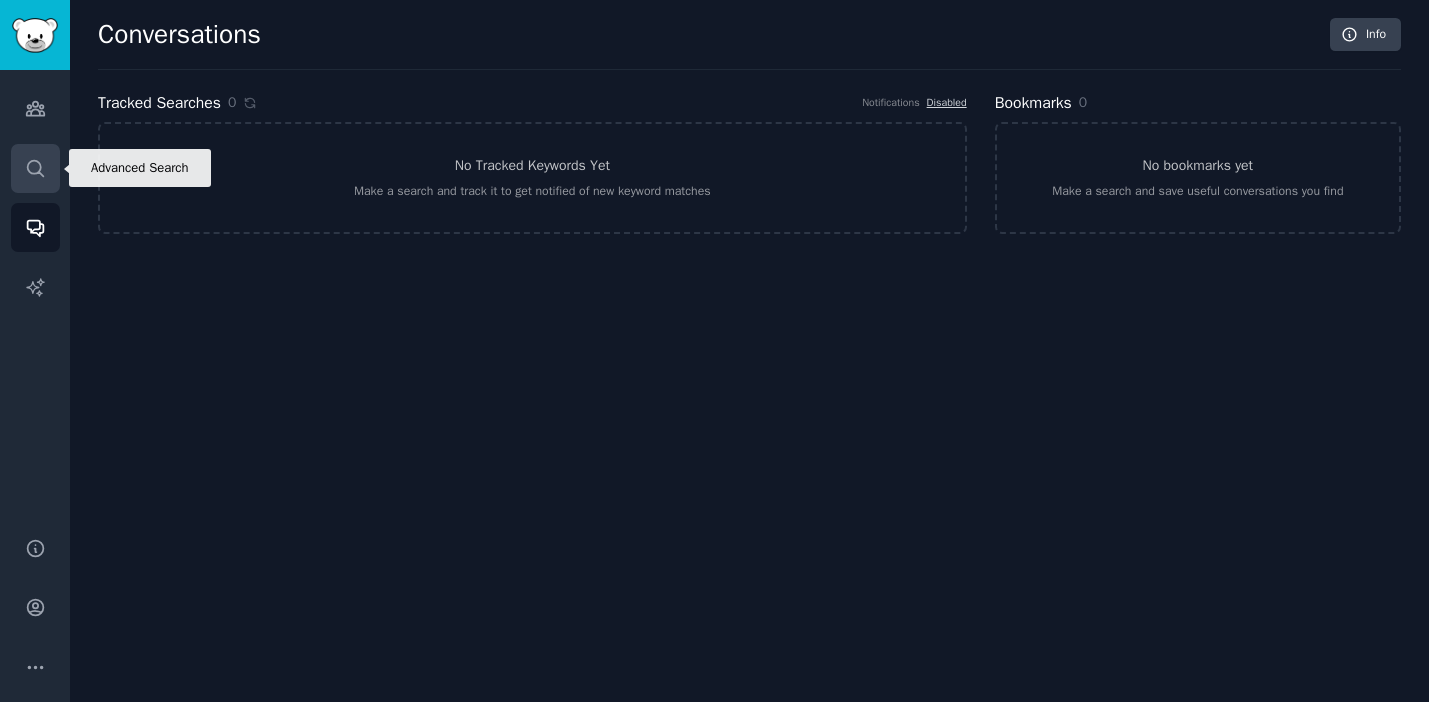 click on "Search" at bounding box center [35, 168] 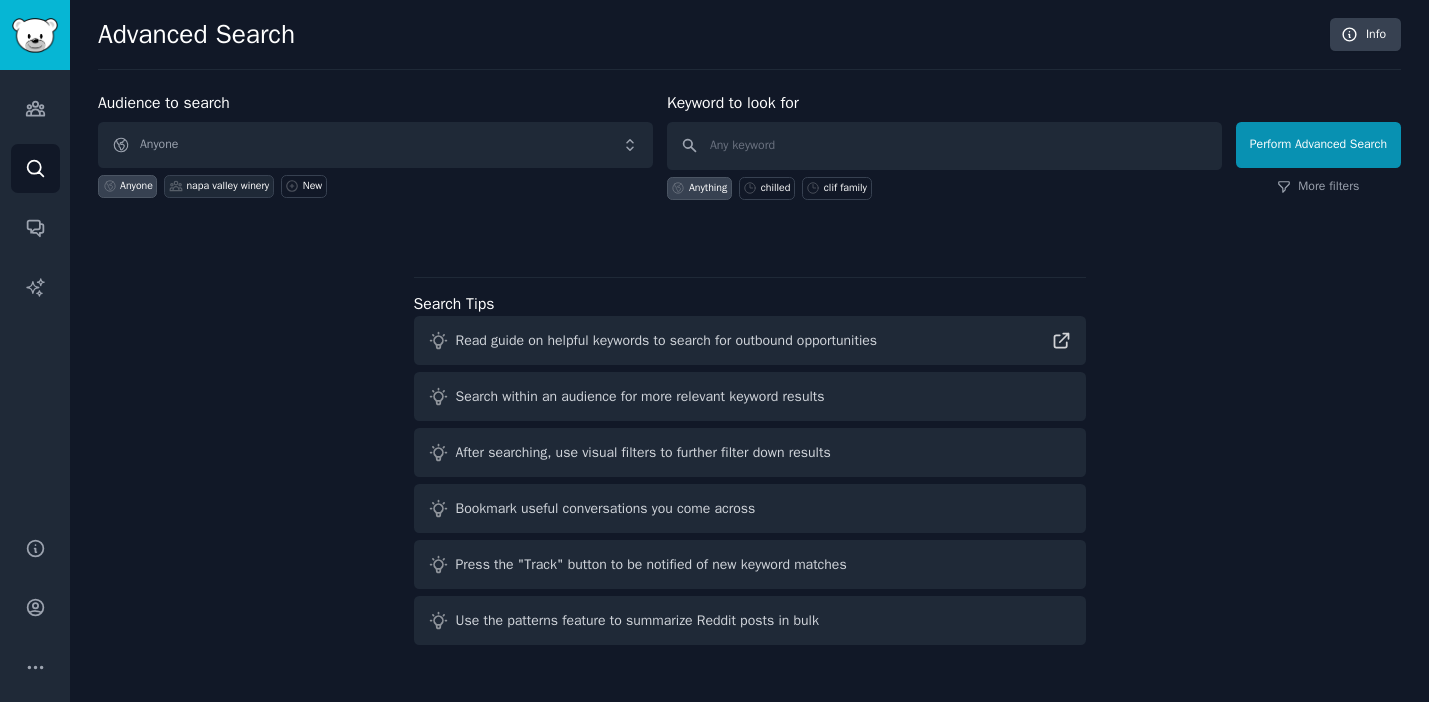 click on "napa valley winery" at bounding box center (227, 186) 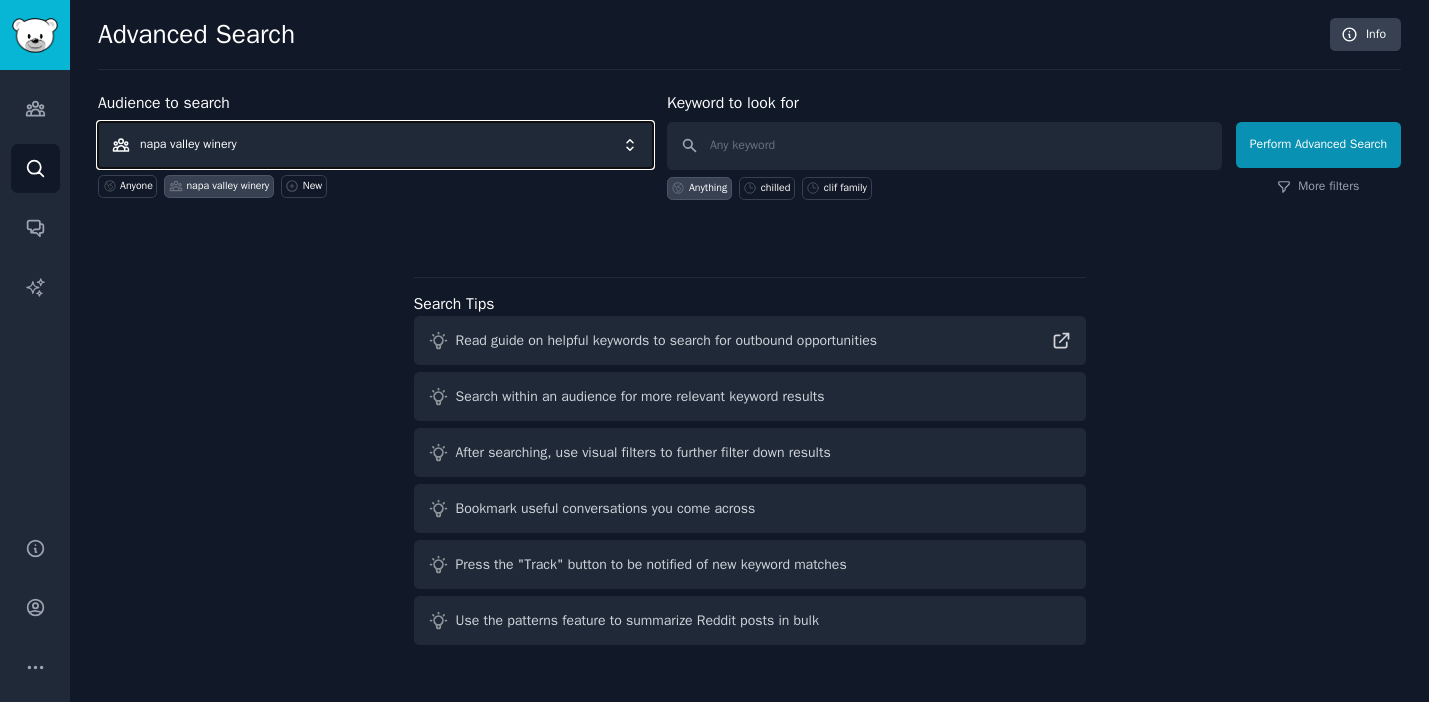 click on "napa valley winery" at bounding box center (375, 145) 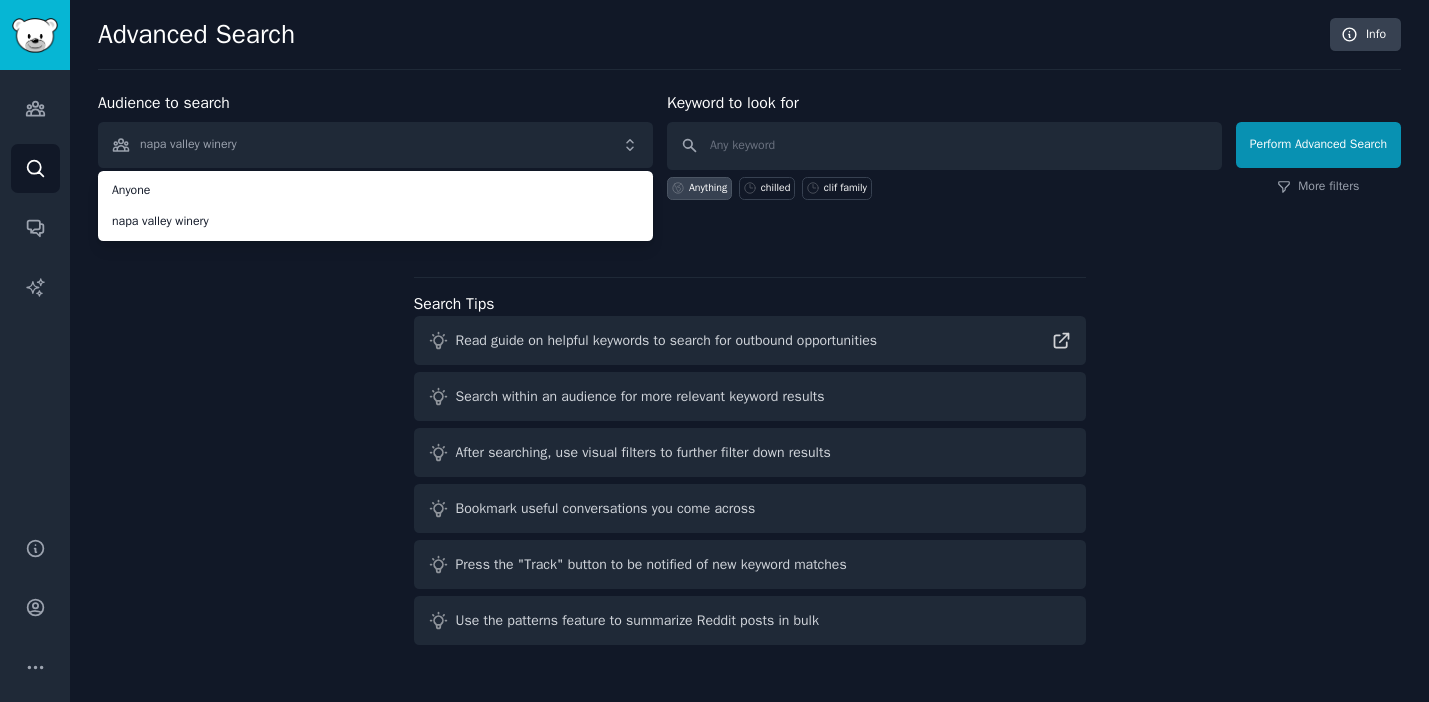 click on "Audience to search napa valley winery Anyone napa valley winery Anyone napa valley winery New Keyword to look for Anything chilled clif family   Perform Advanced Search More filters Search Tips Read guide on helpful keywords to search for outbound opportunities Search within an audience for more relevant keyword results After searching, use visual filters to further filter down results Bookmark useful conversations you come across Press the "Track" button to be notified of new keyword matches Use the patterns feature to summarize Reddit posts in bulk" at bounding box center [749, 372] 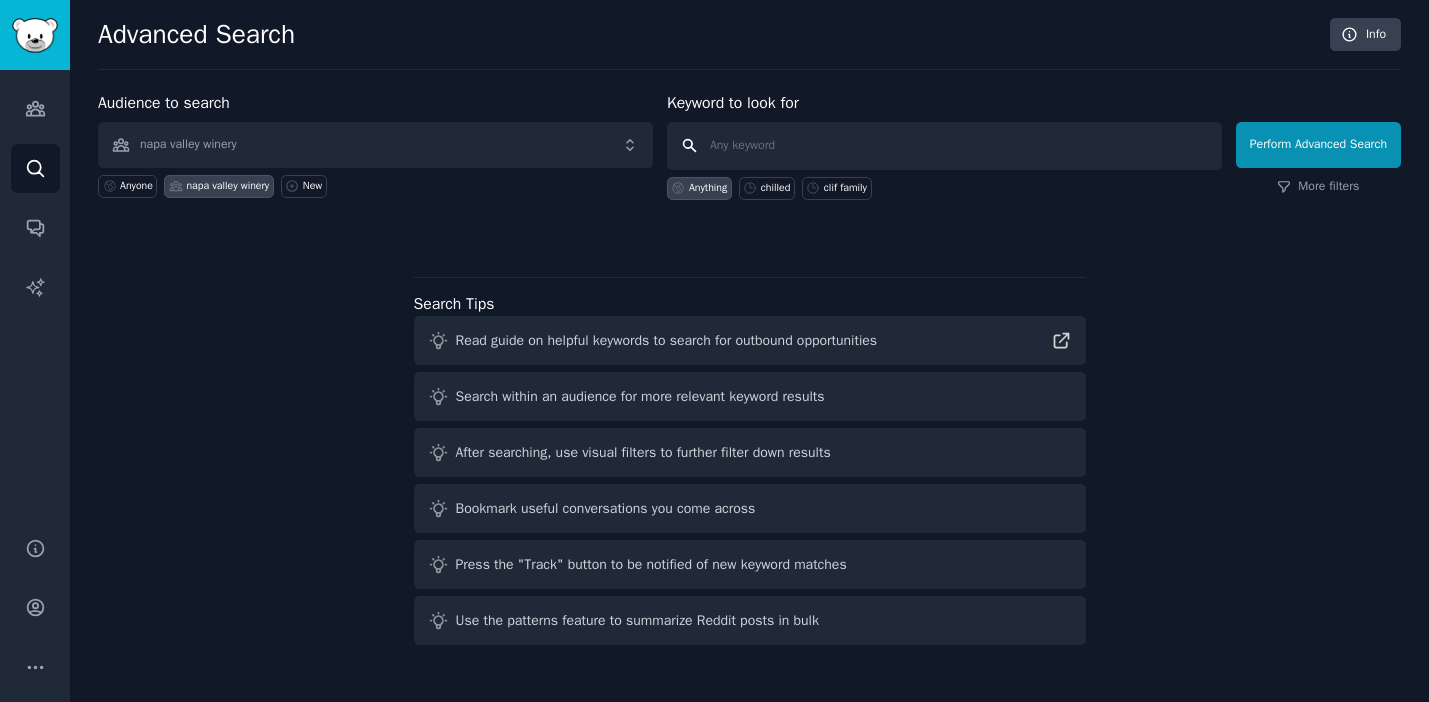 click at bounding box center [944, 146] 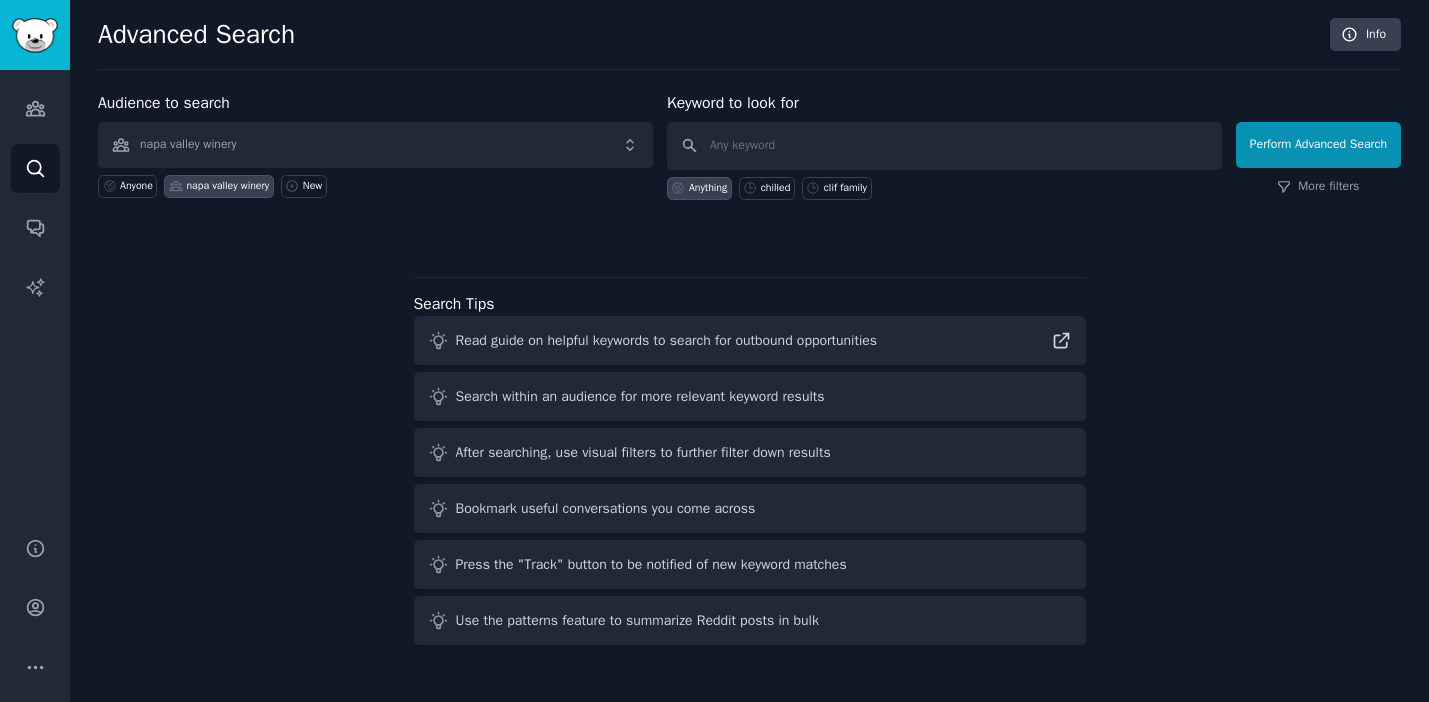 click on "Perform Advanced Search More filters" at bounding box center (1318, 150) 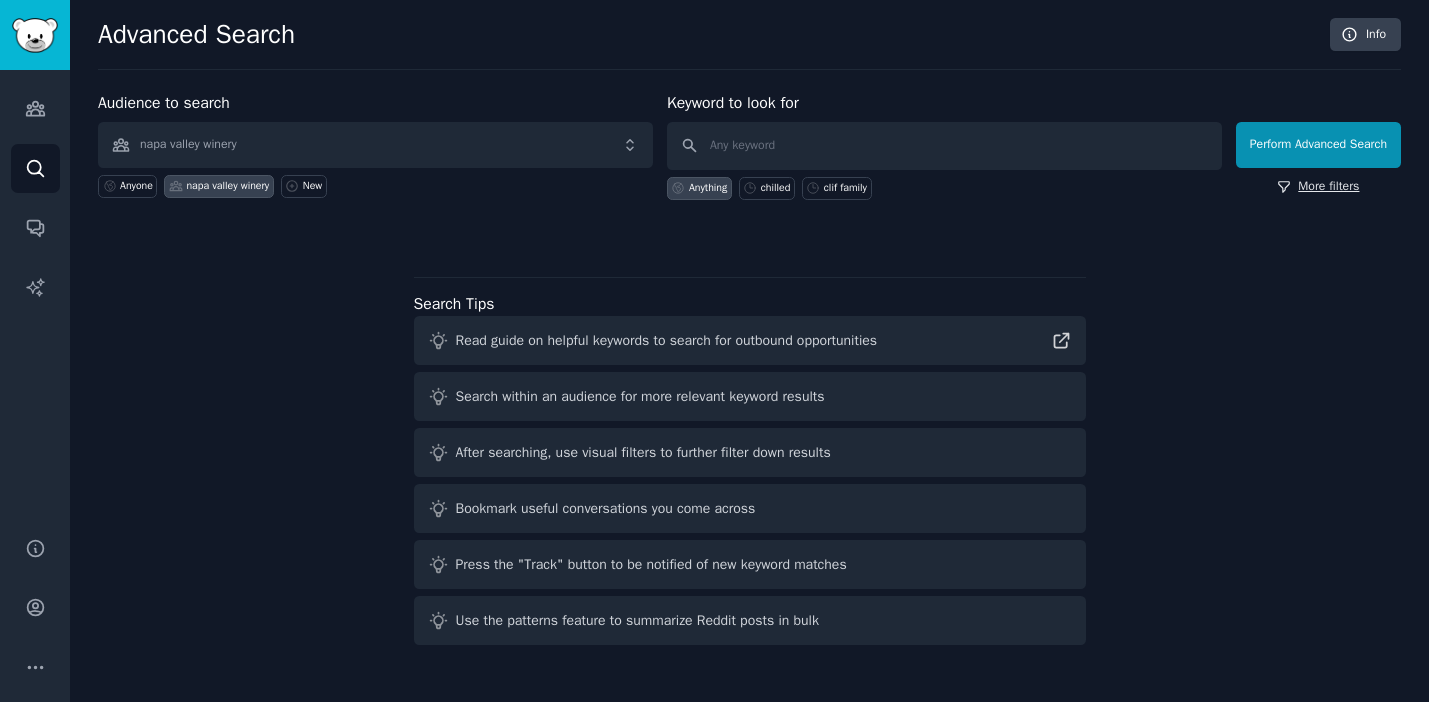 click on "More filters" at bounding box center (1318, 187) 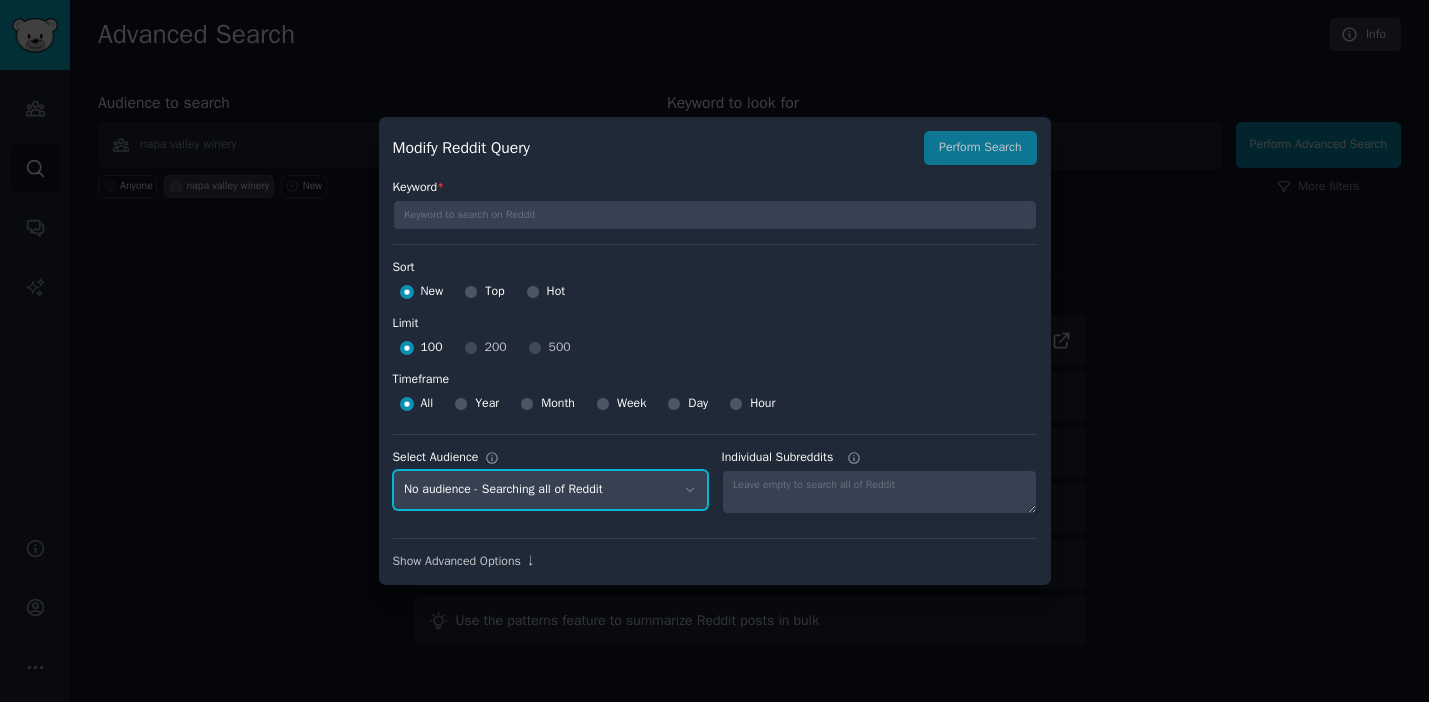 click on "No audience - Searching all of Reddit napa valley winery - 6 Subreddits" at bounding box center [550, 490] 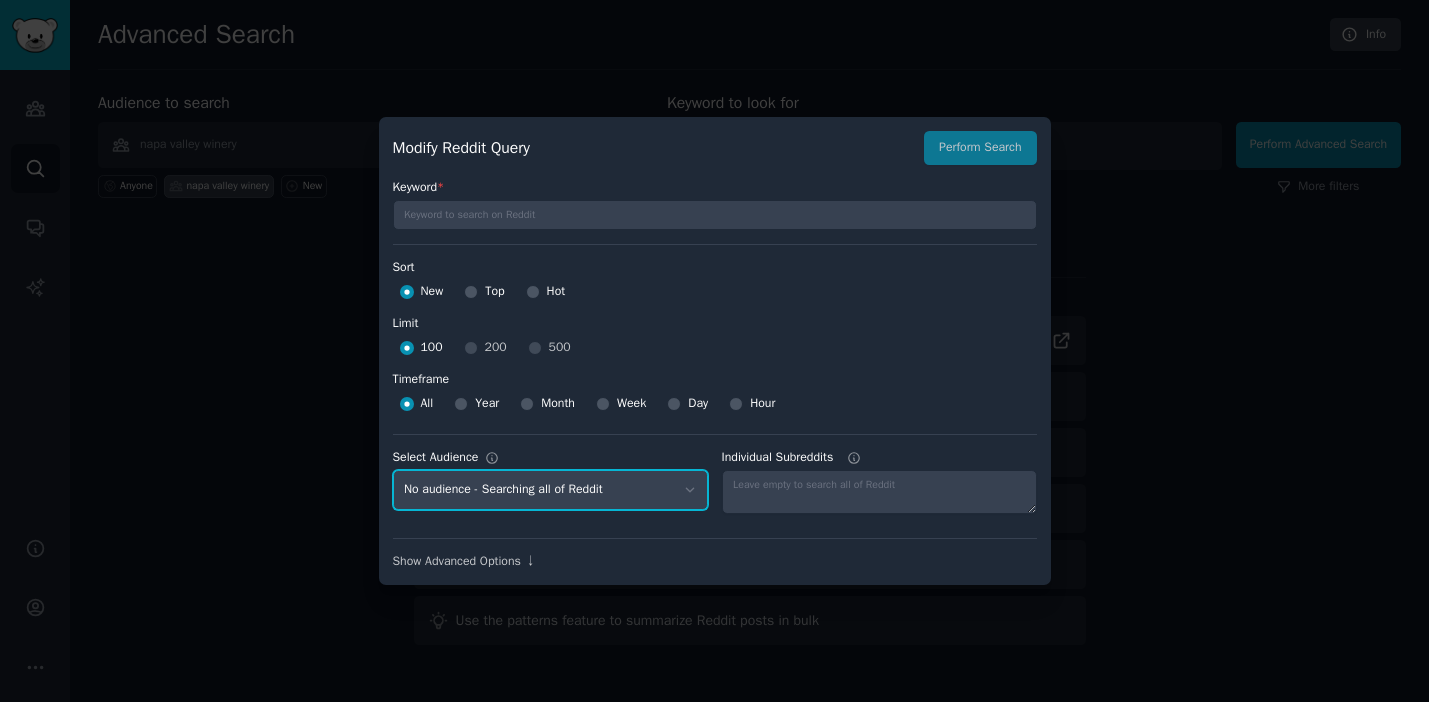 select on "[PHONE]" 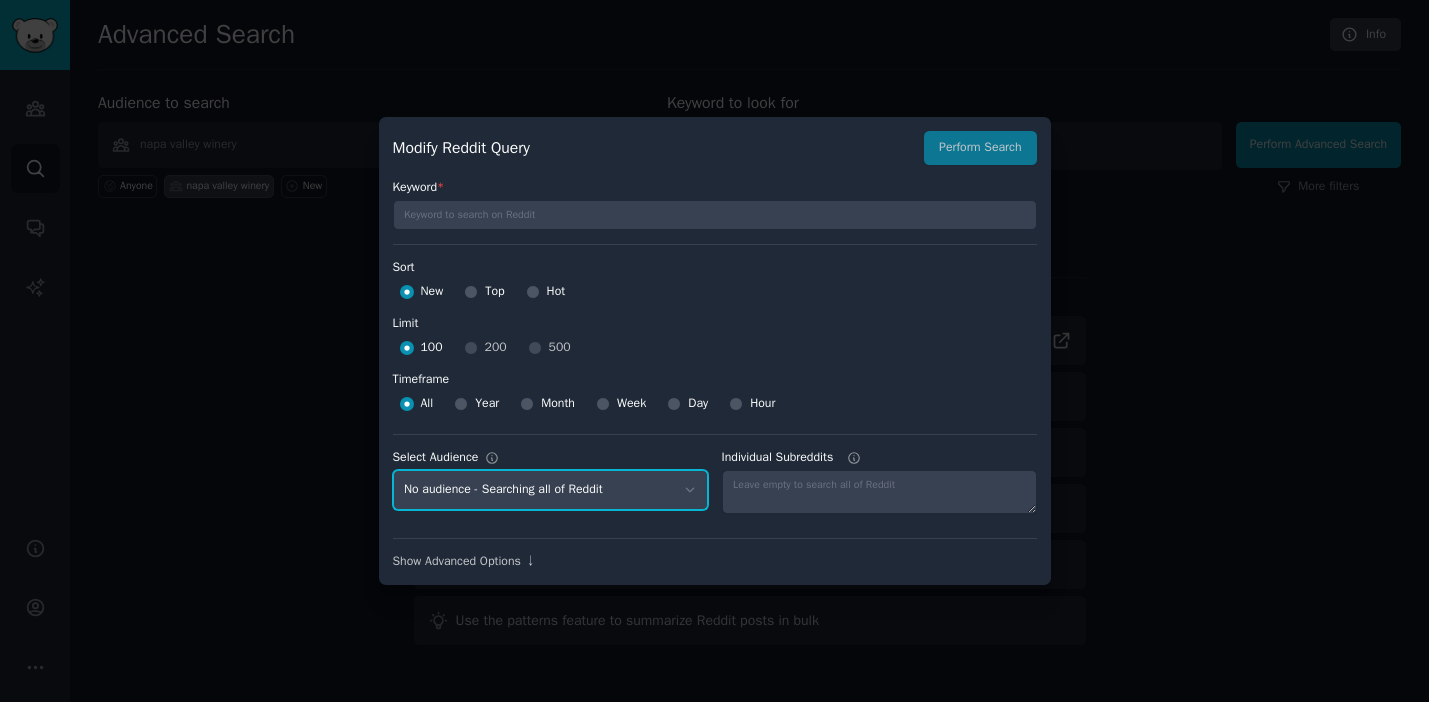 click on "No audience - Searching all of Reddit napa valley winery - 6 Subreddits" at bounding box center (550, 490) 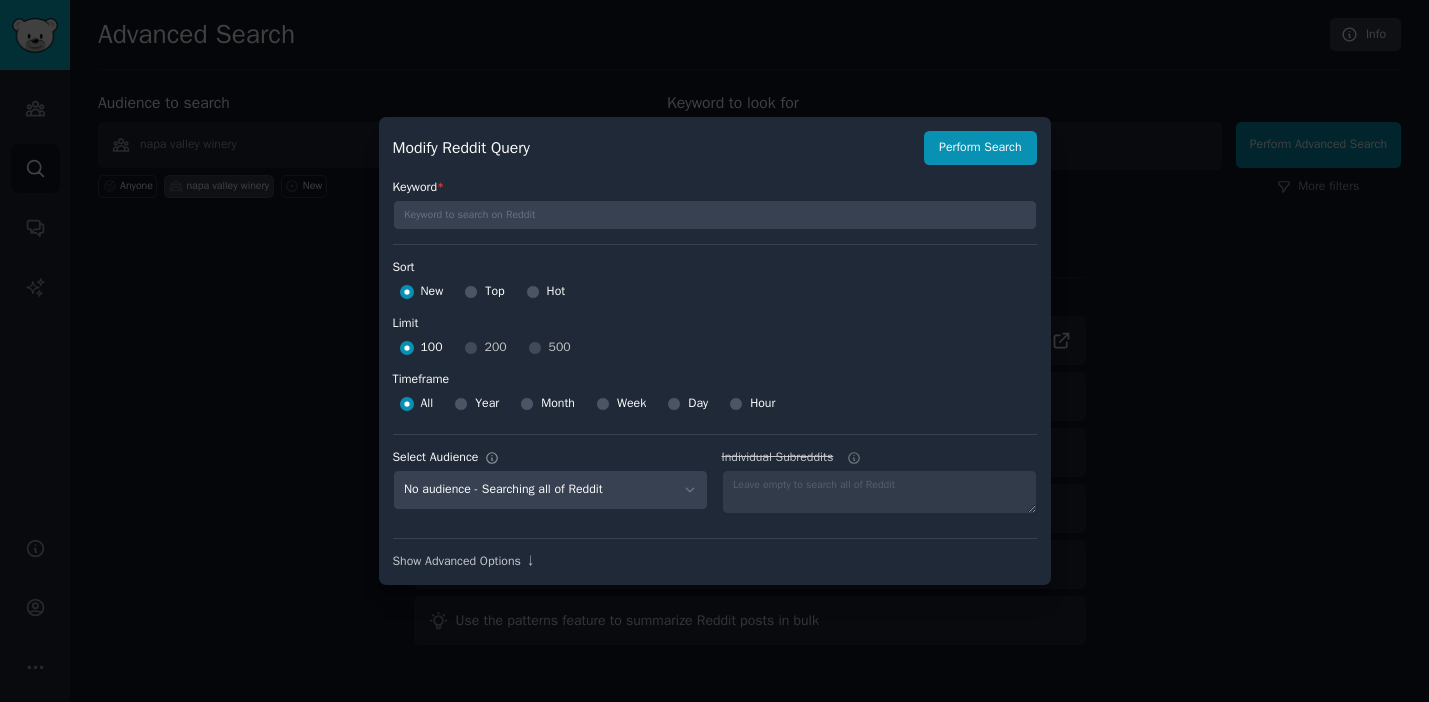 click at bounding box center [715, 213] 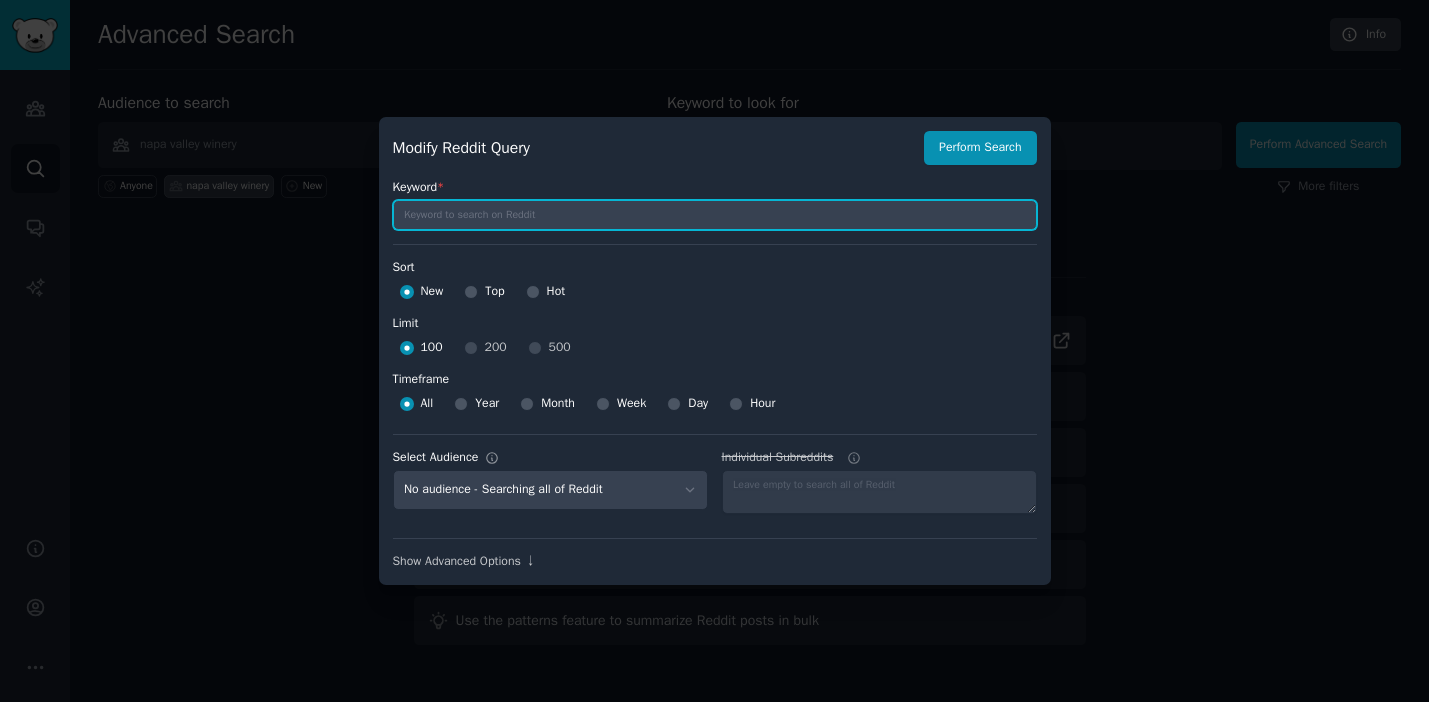 click at bounding box center [715, 215] 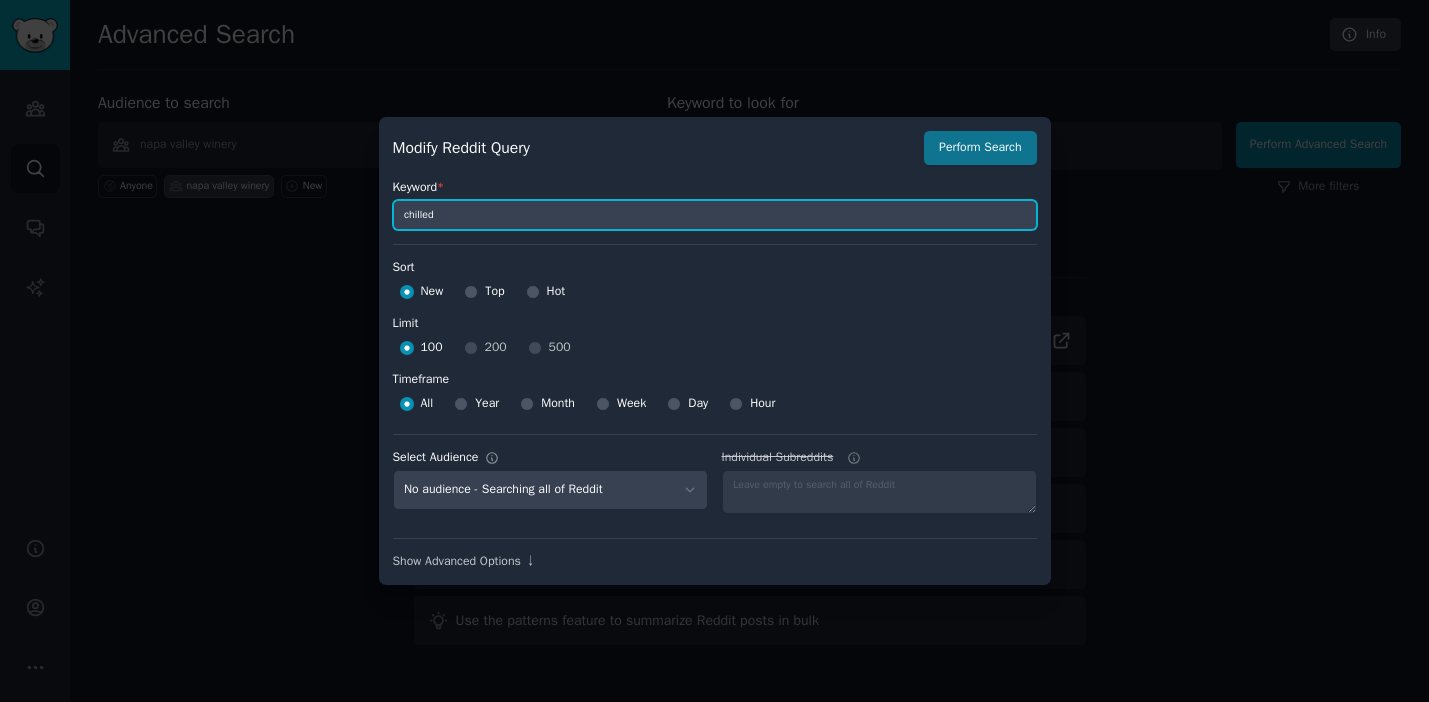 type on "chilled" 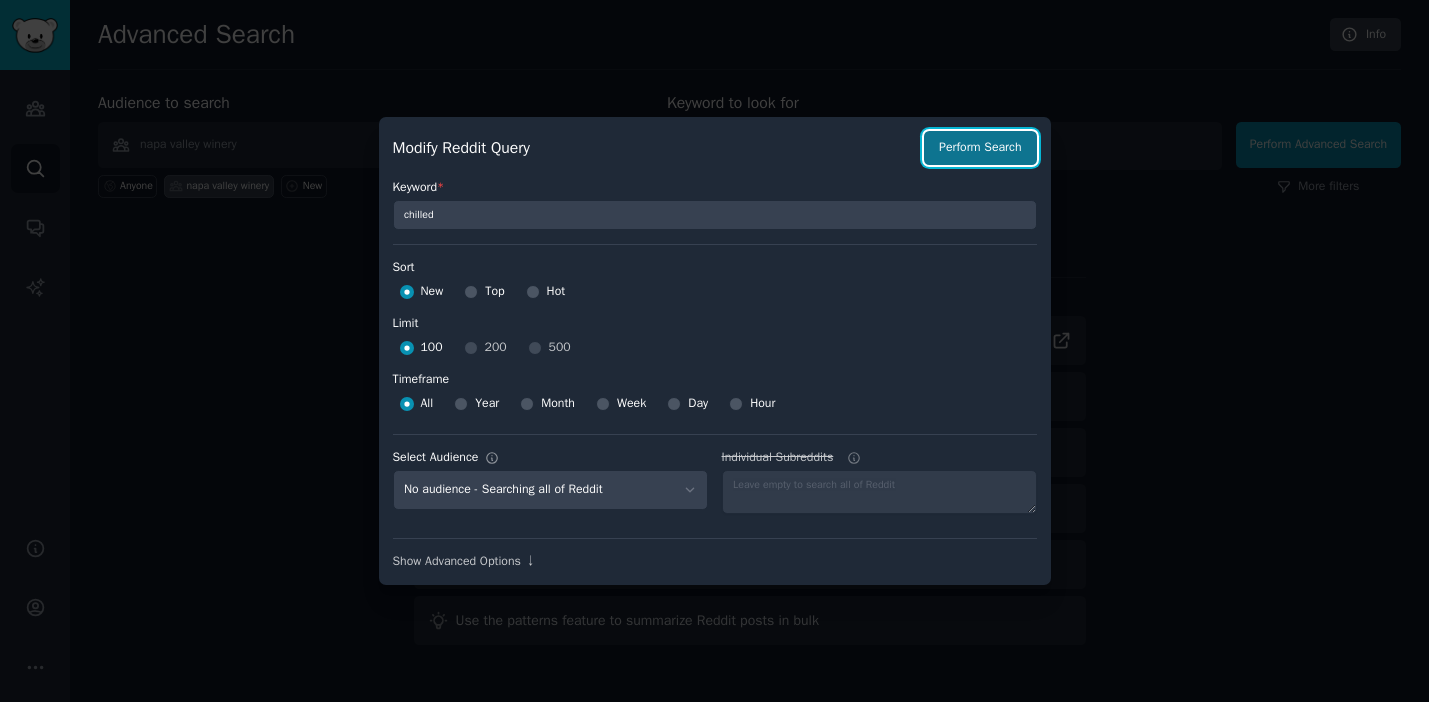 click on "Perform Search" at bounding box center (980, 148) 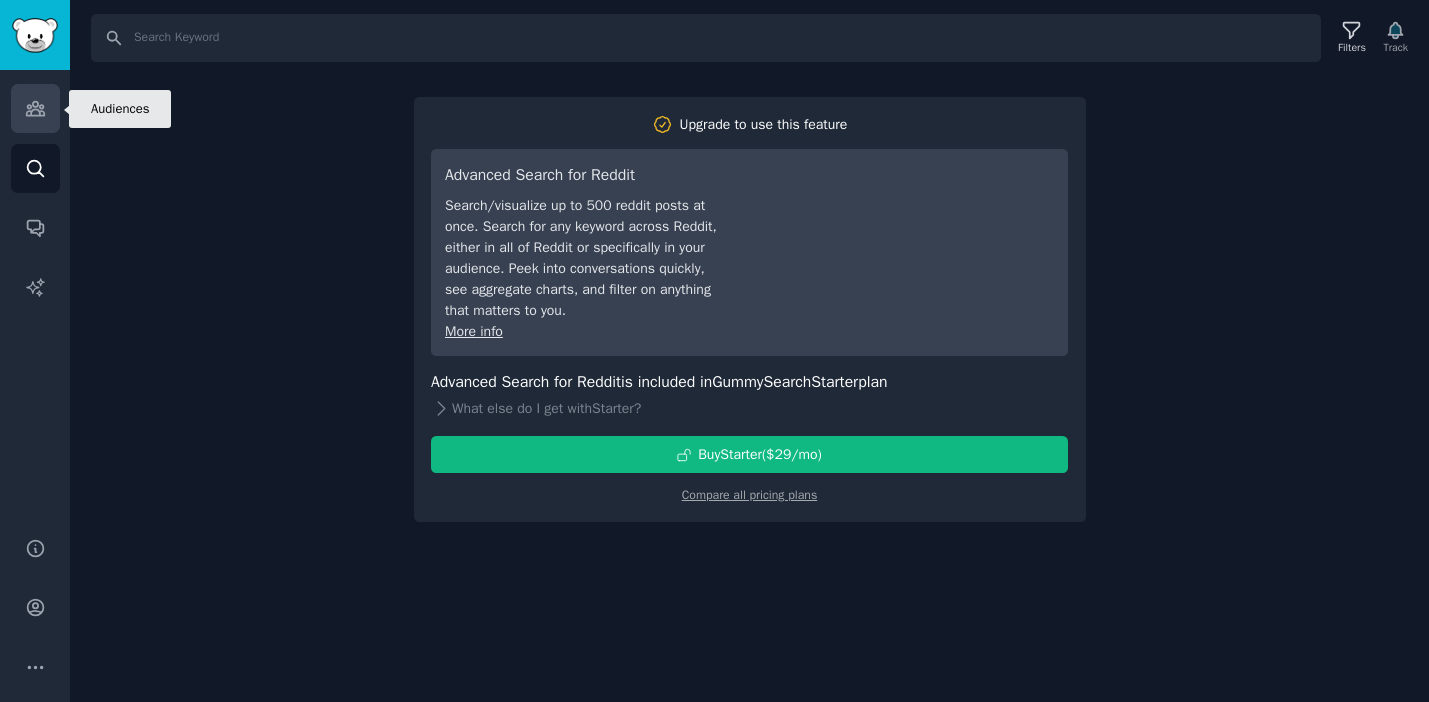 click on "Audiences" at bounding box center (35, 108) 